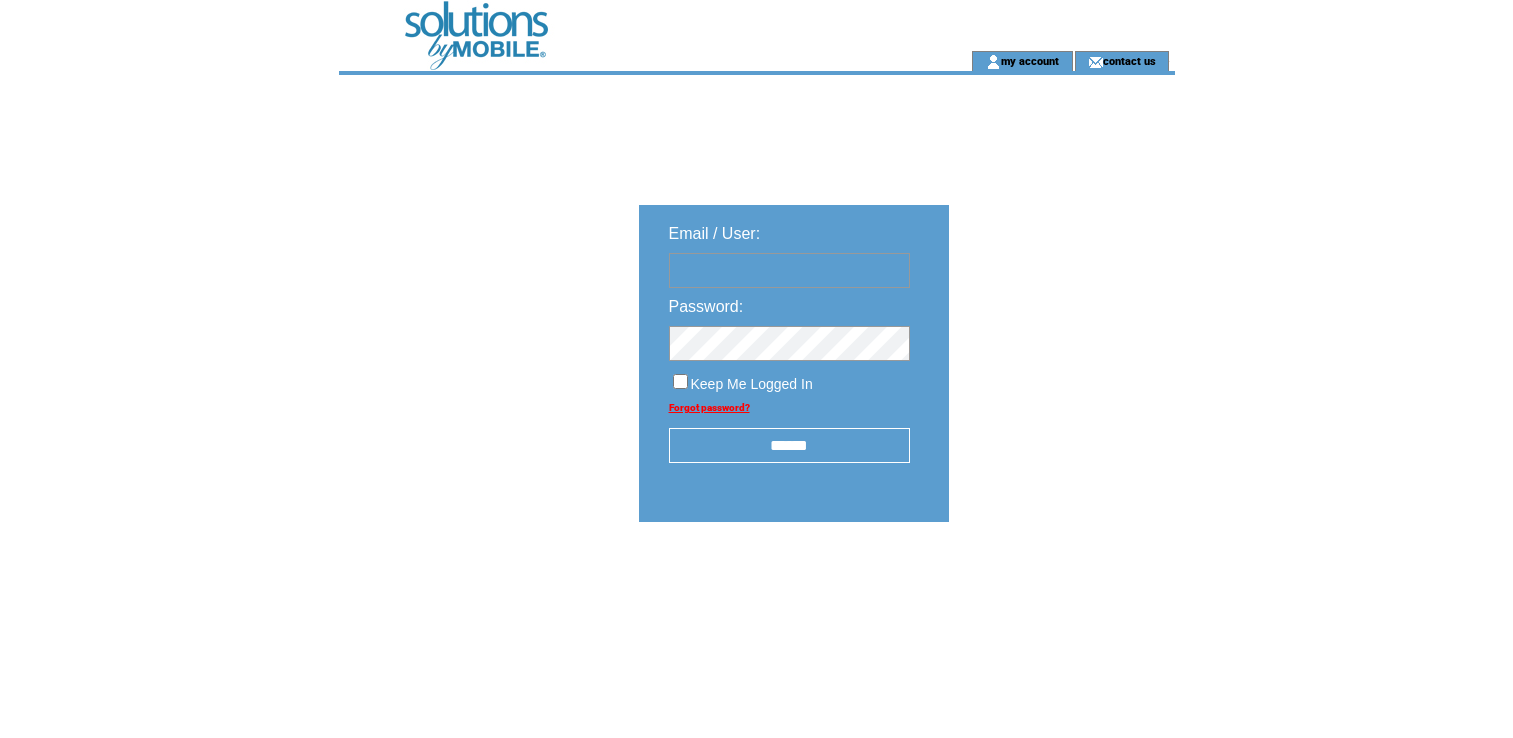 scroll, scrollTop: 0, scrollLeft: 0, axis: both 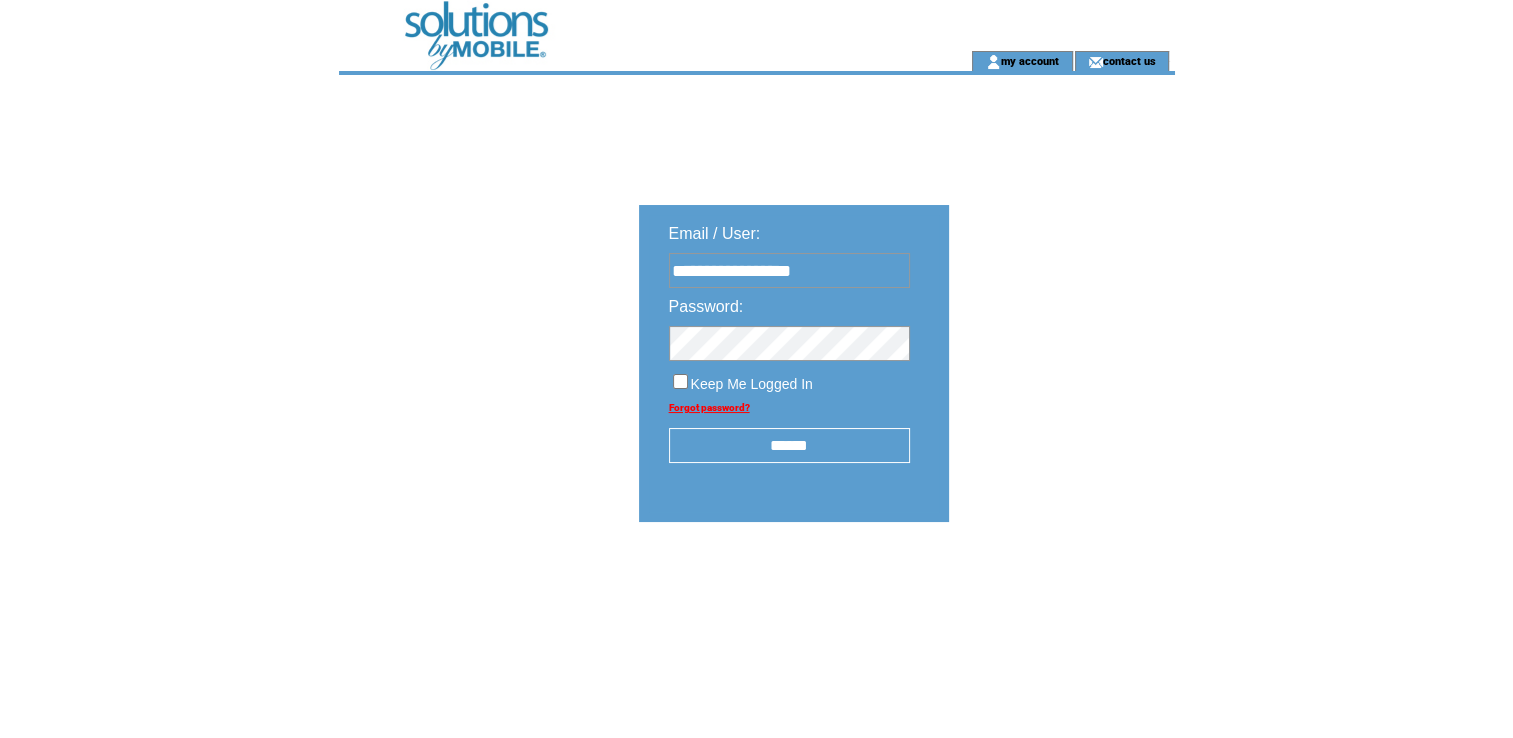type on "**********" 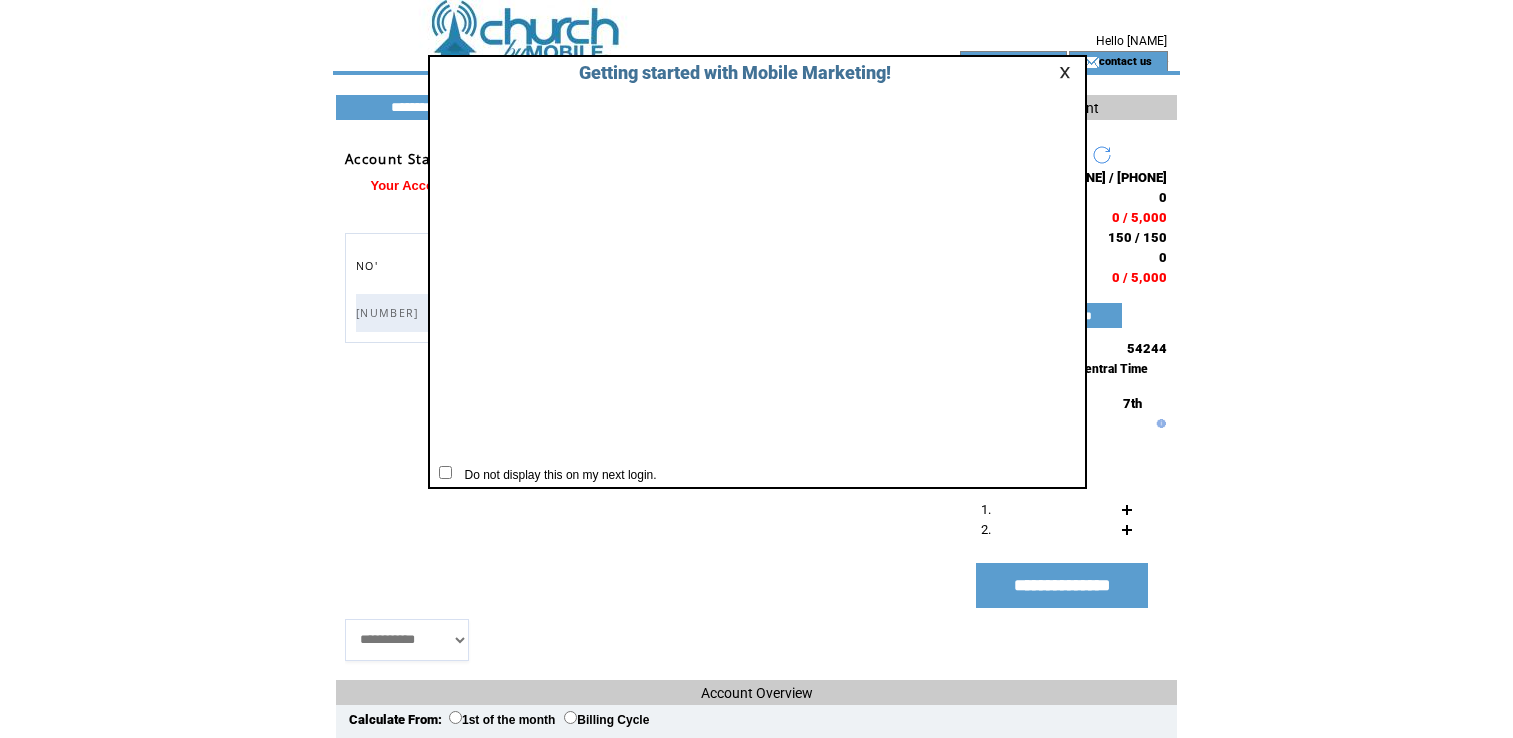 scroll, scrollTop: 0, scrollLeft: 0, axis: both 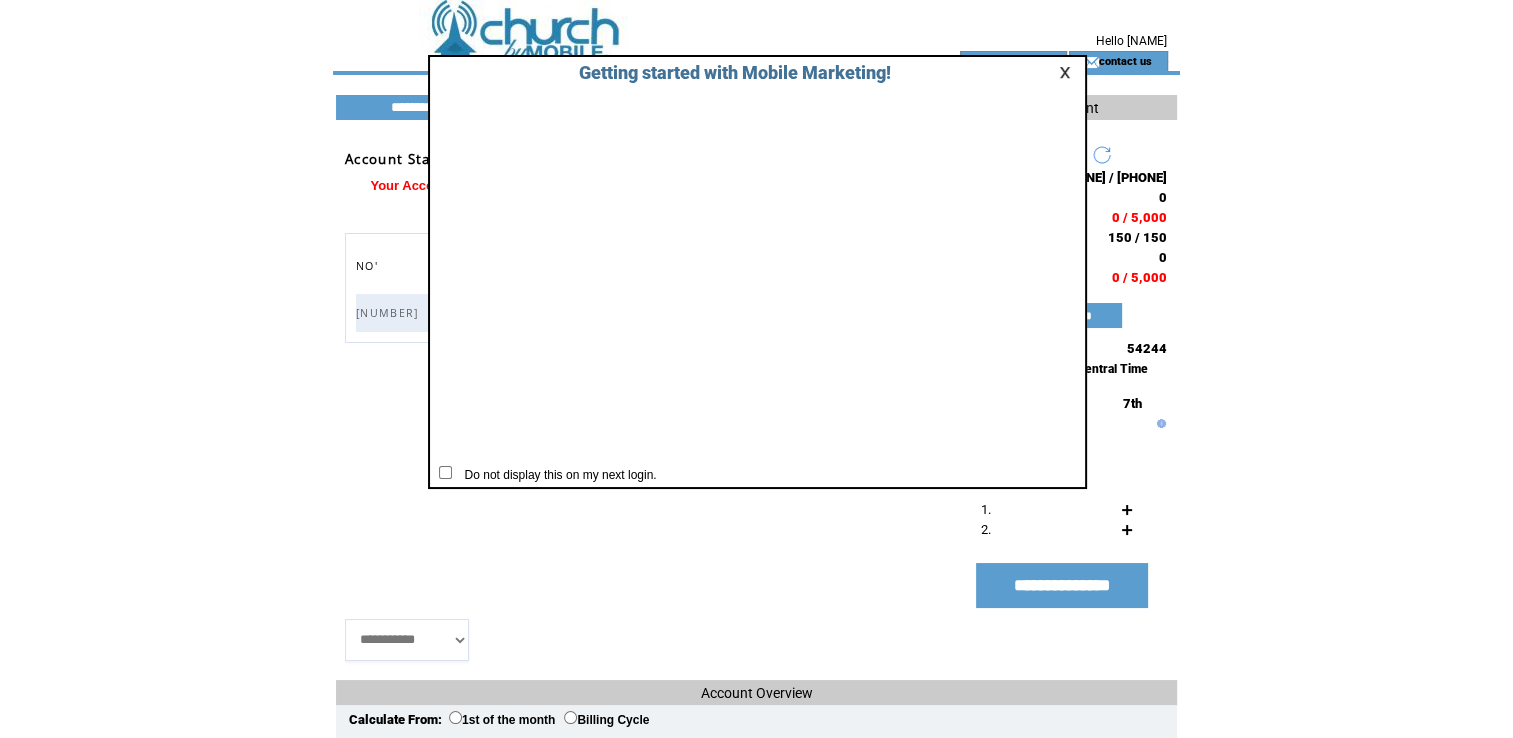 click at bounding box center (1068, 72) 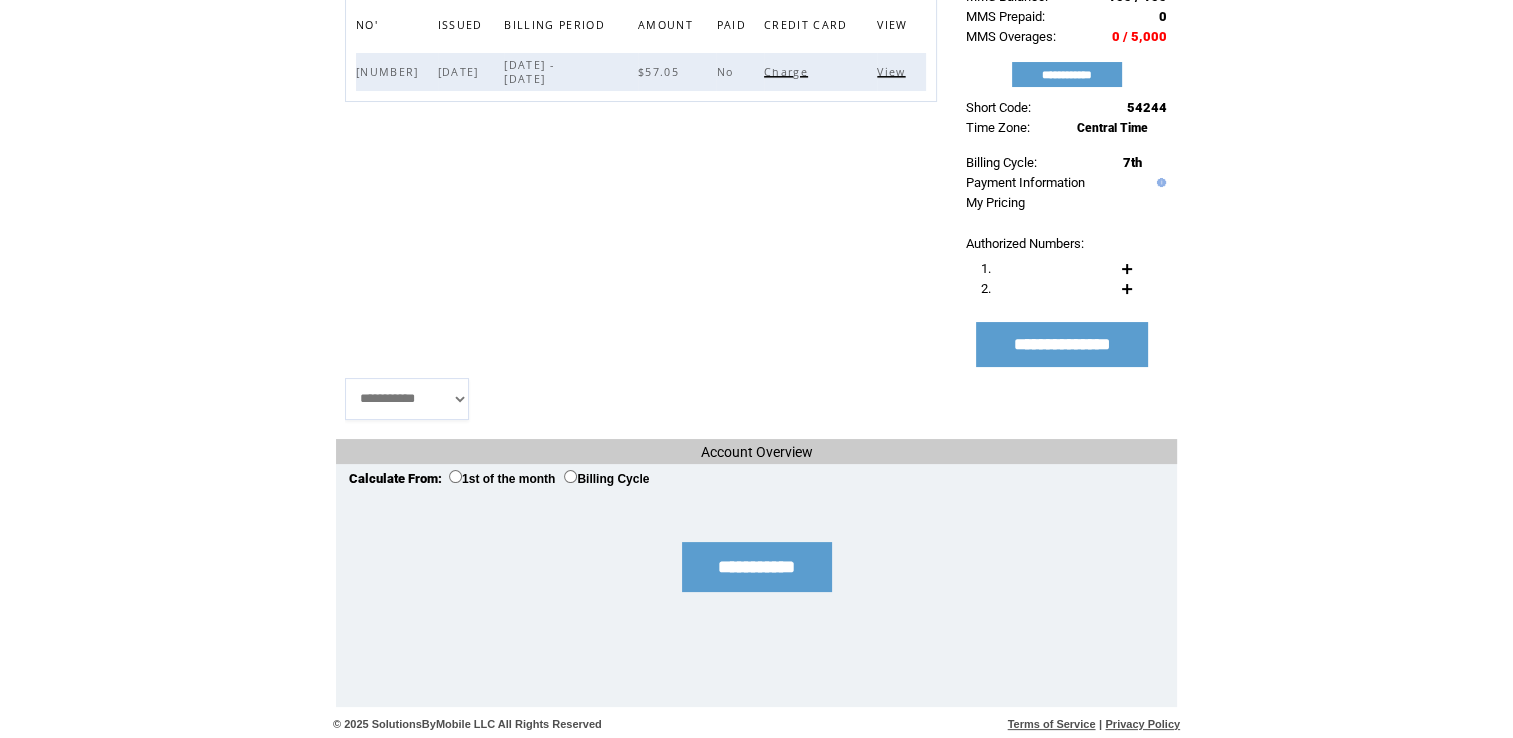 scroll, scrollTop: 0, scrollLeft: 0, axis: both 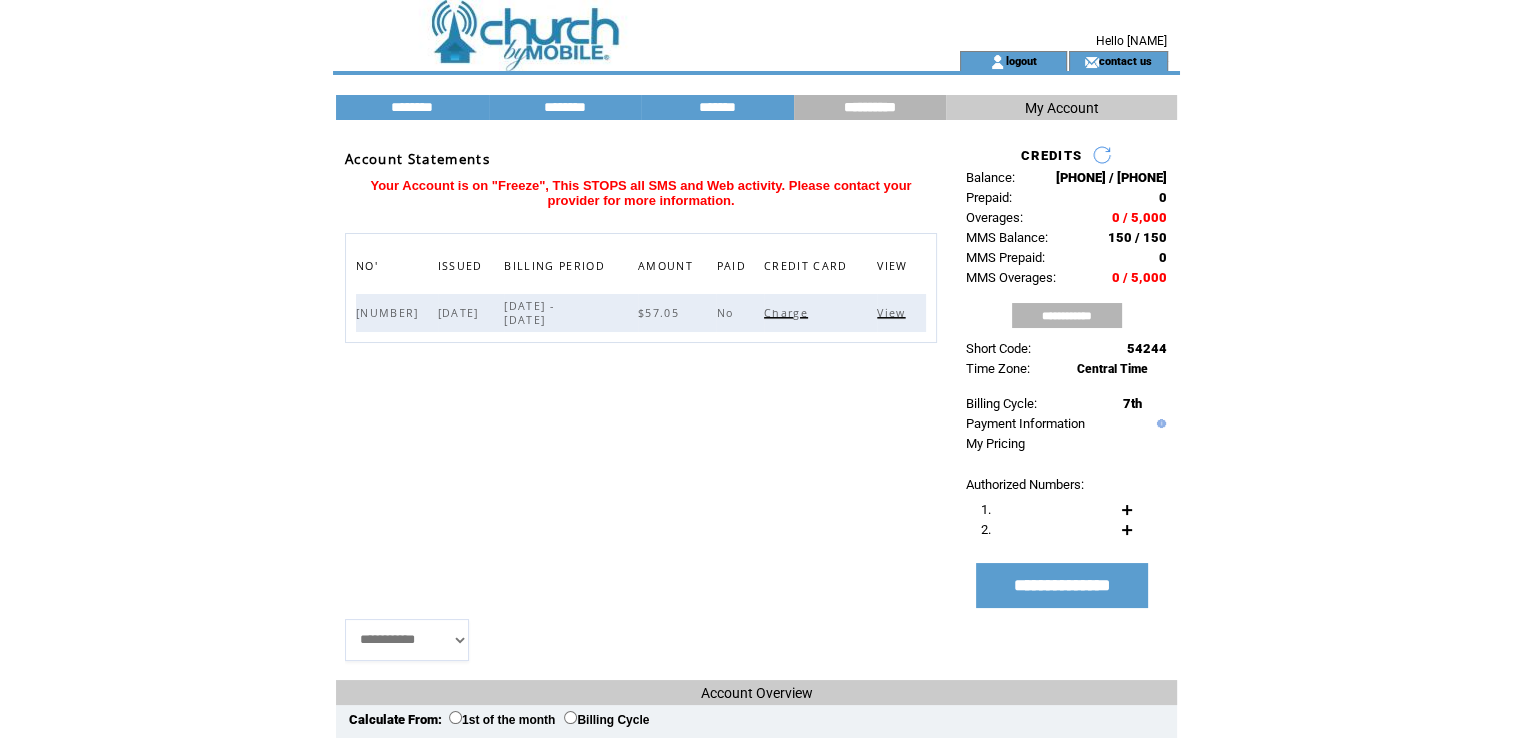 click on "**********" at bounding box center (1067, 315) 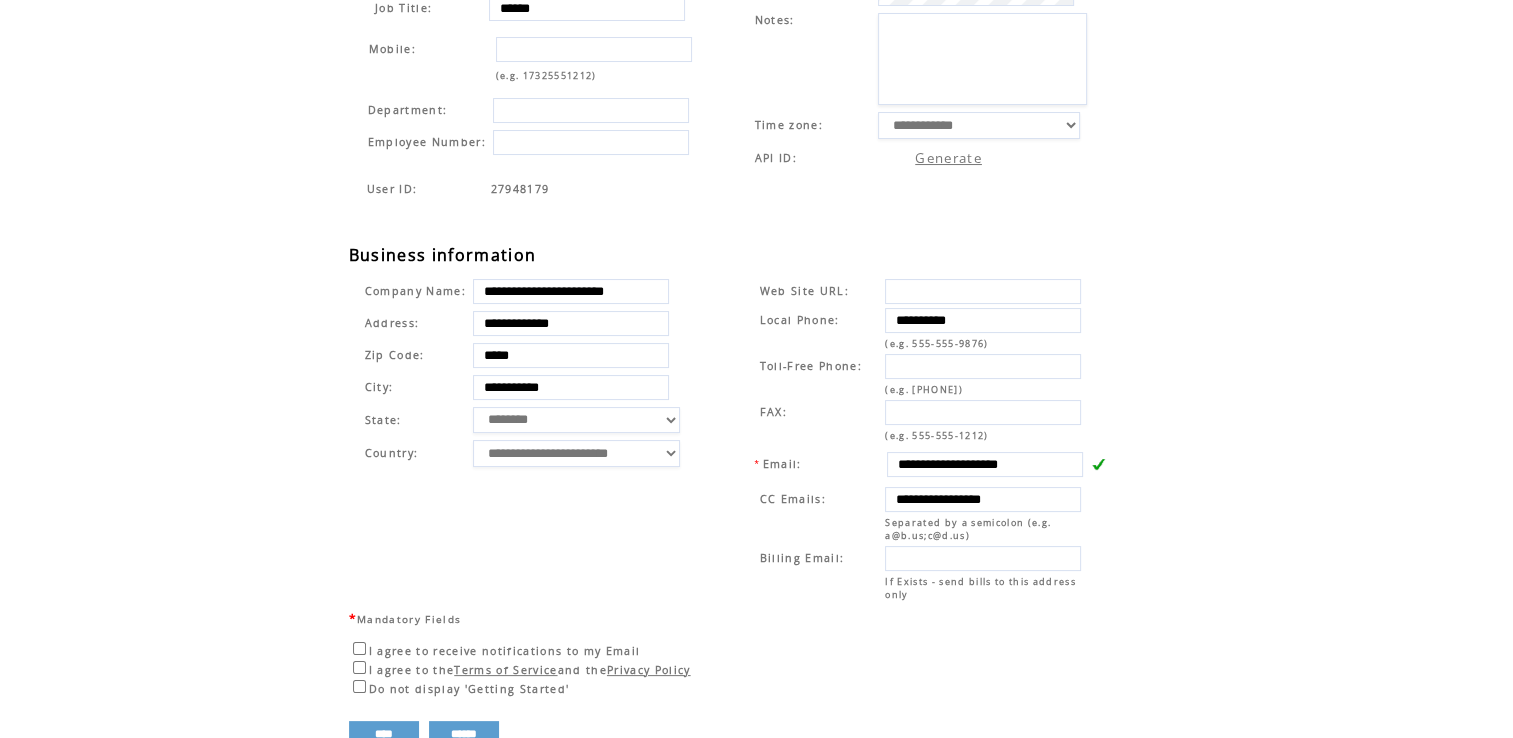 scroll, scrollTop: 244, scrollLeft: 0, axis: vertical 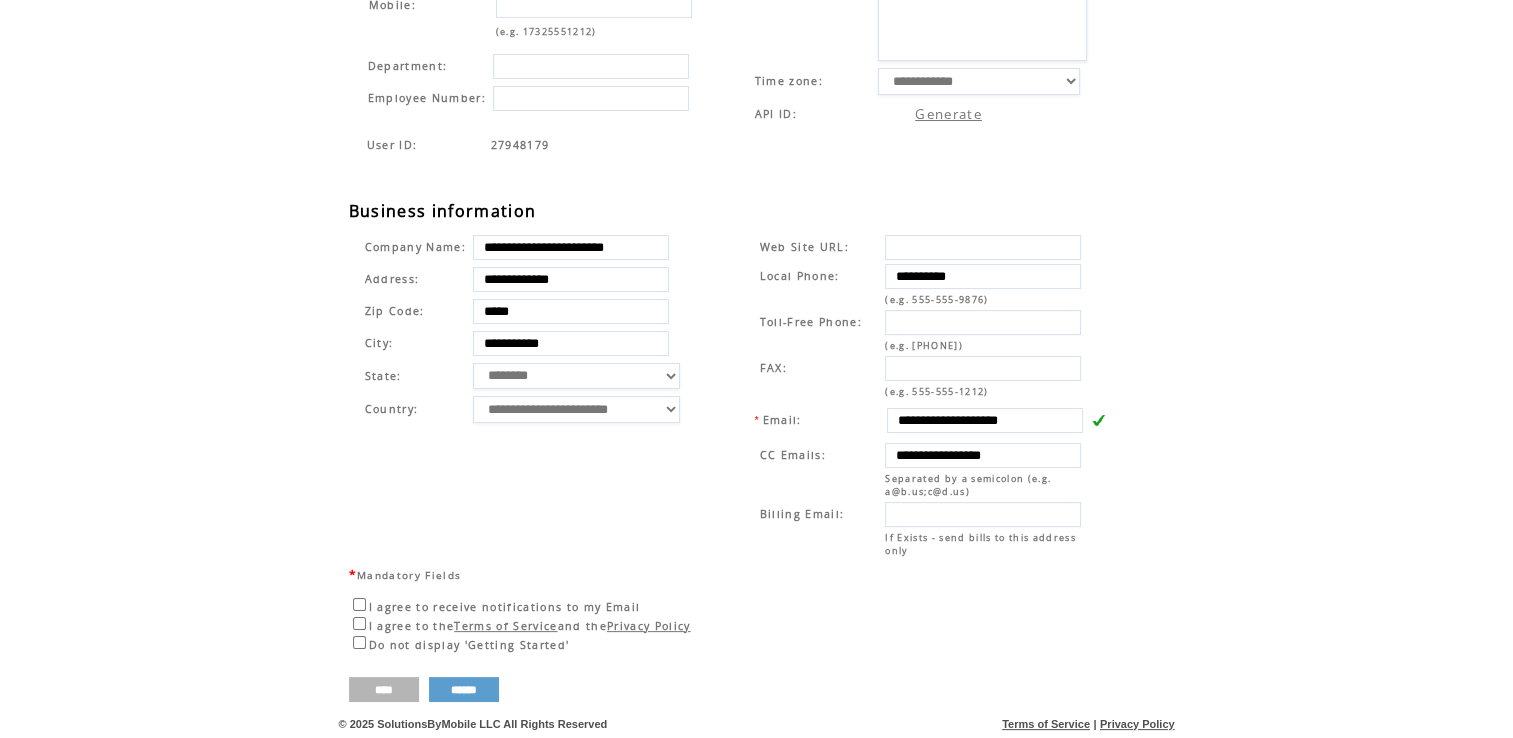 click on "****" at bounding box center (384, 689) 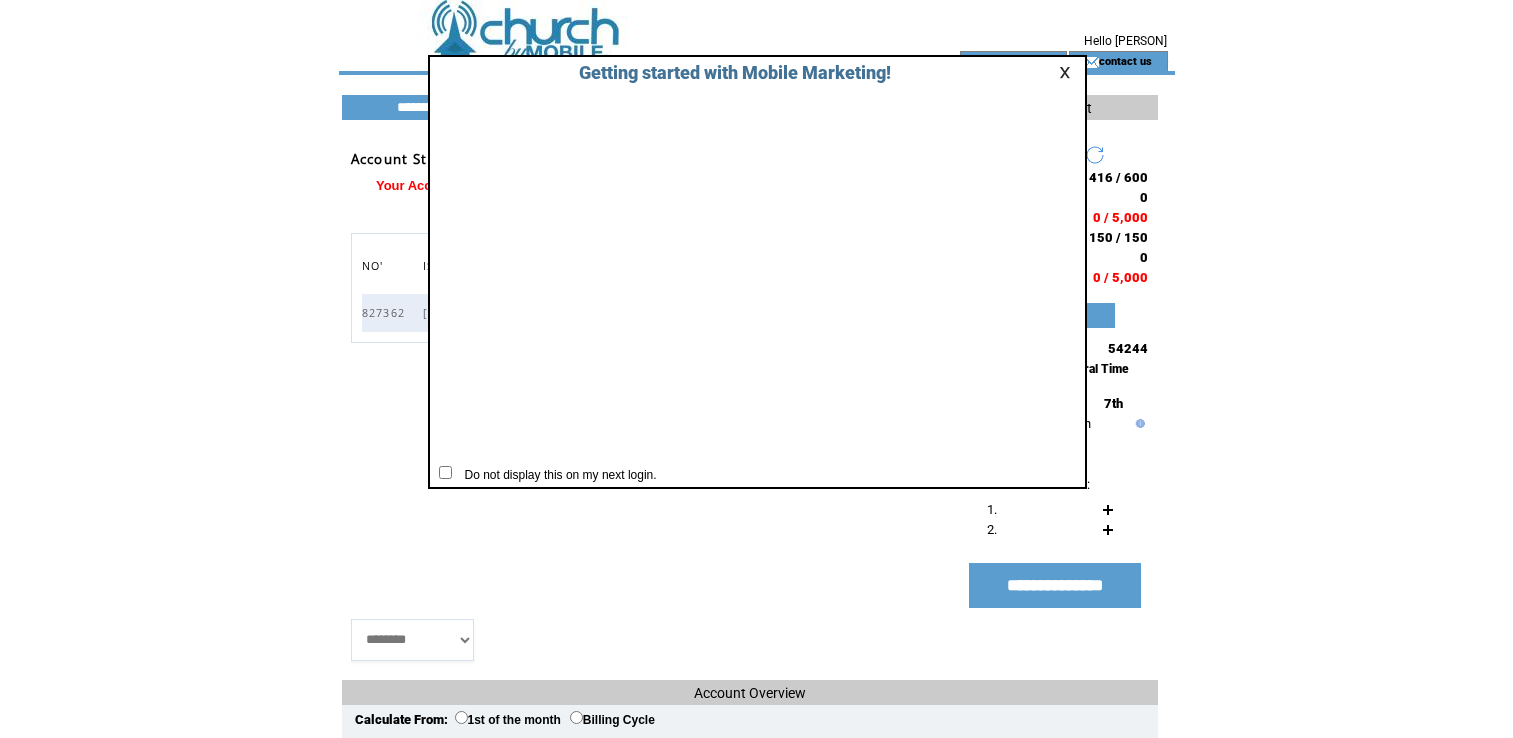 scroll, scrollTop: 0, scrollLeft: 0, axis: both 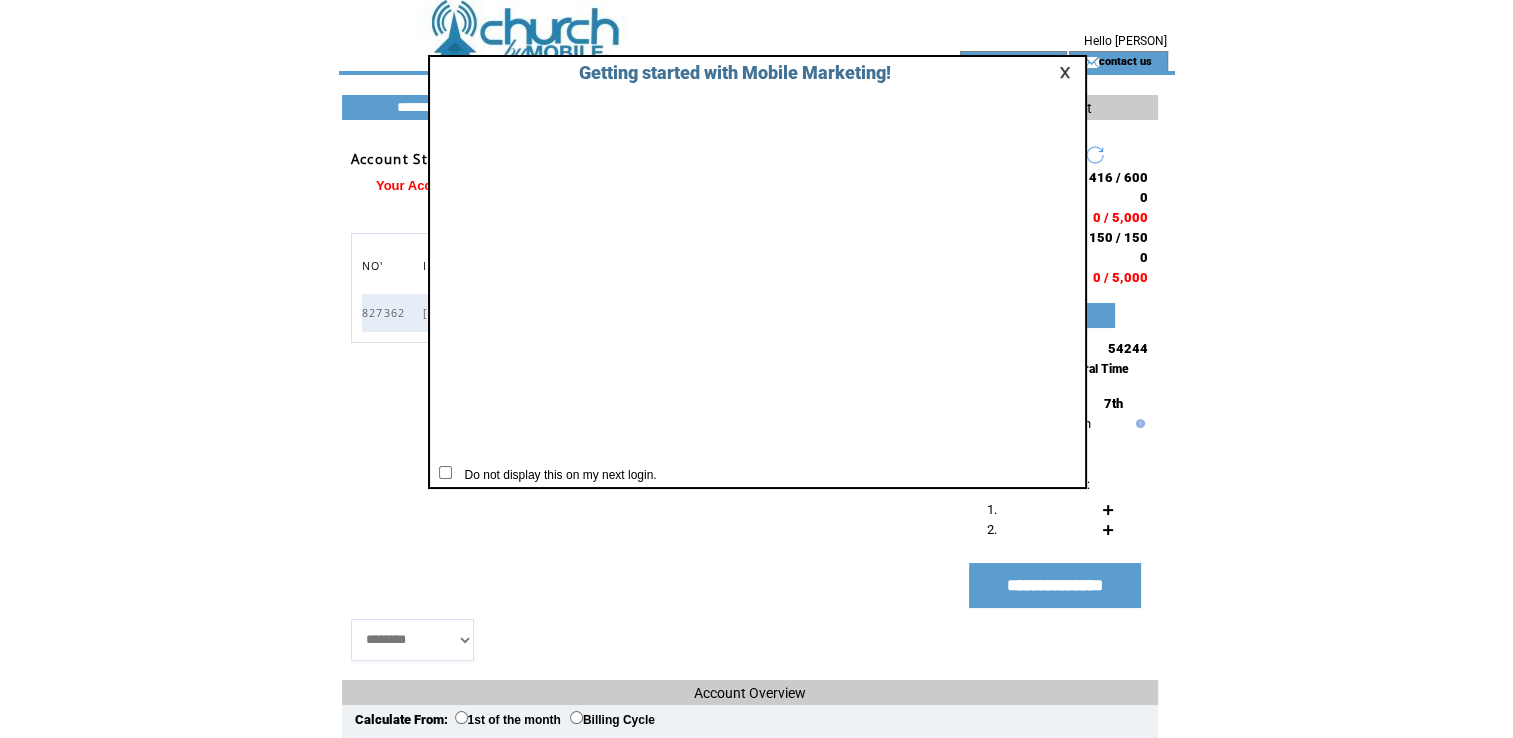 click at bounding box center (1068, 72) 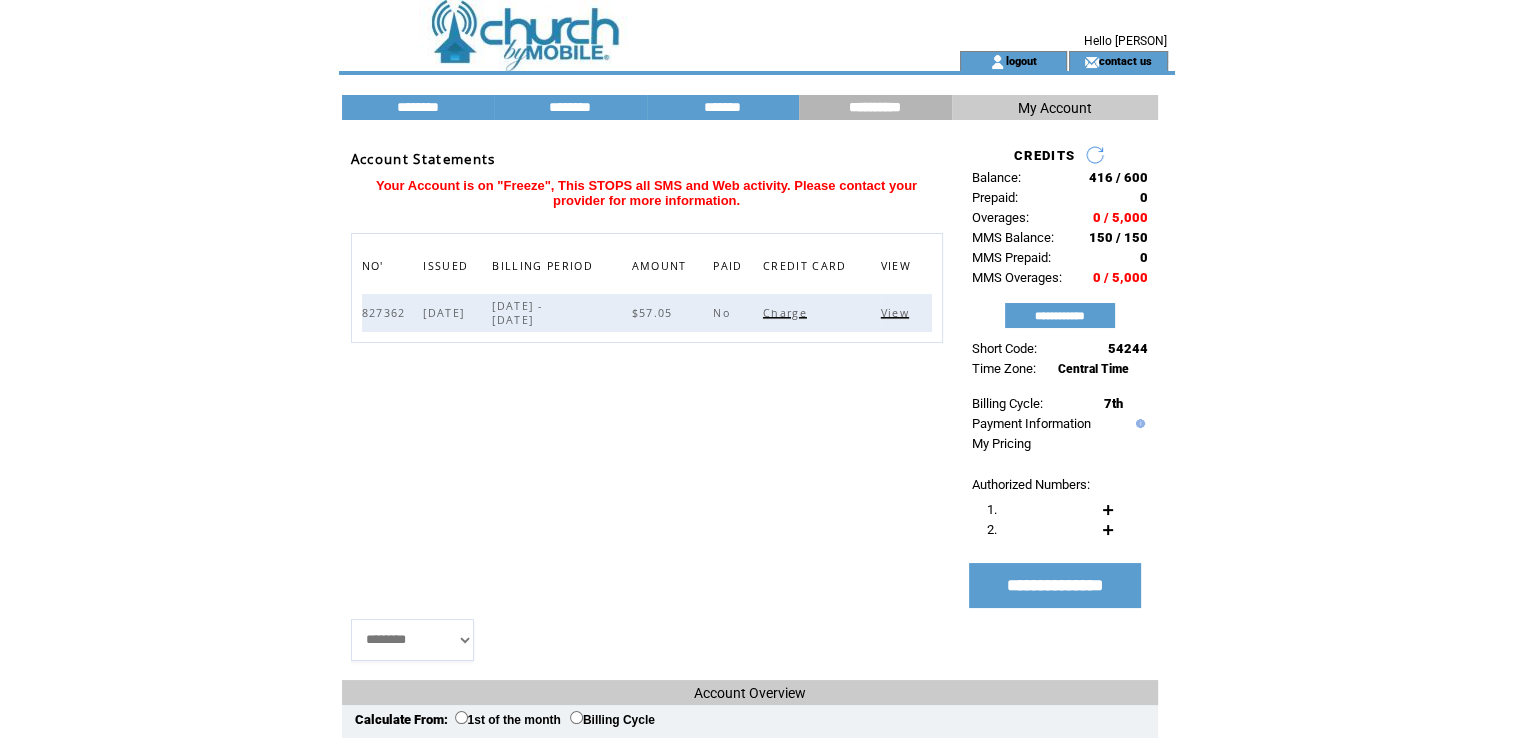 click on "My Account" at bounding box center (1055, 108) 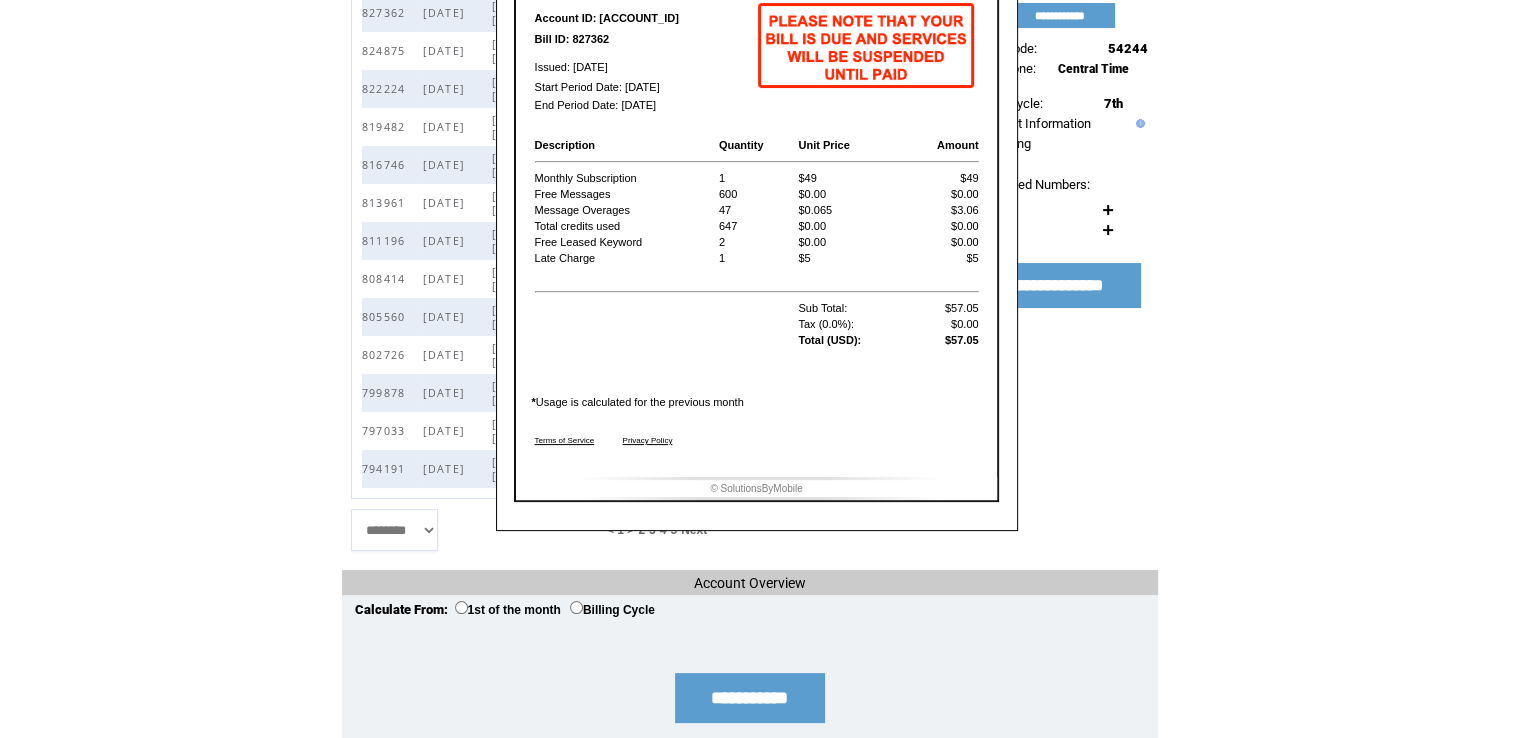 scroll, scrollTop: 0, scrollLeft: 0, axis: both 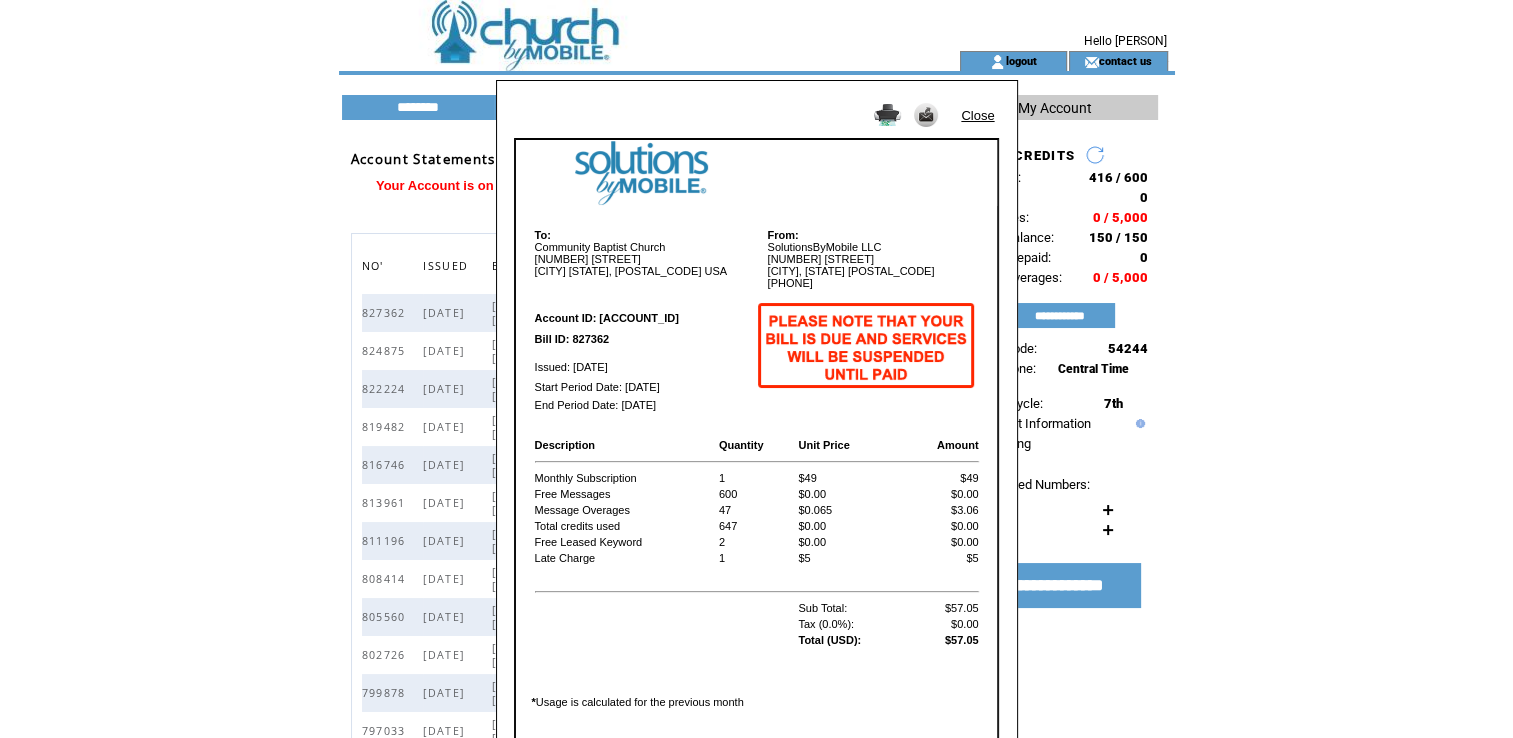 click on "Close" at bounding box center (977, 115) 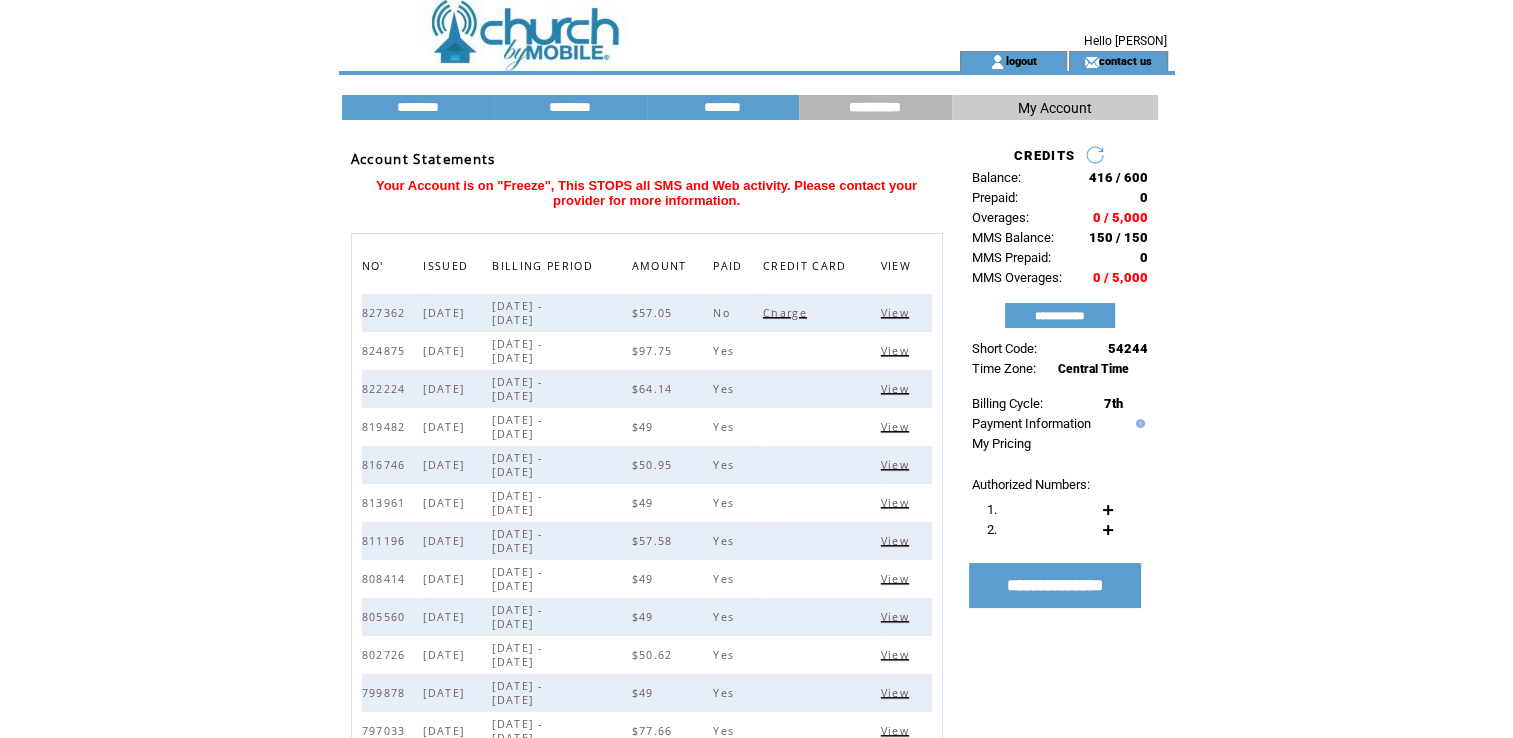 click on "**********" at bounding box center (875, 107) 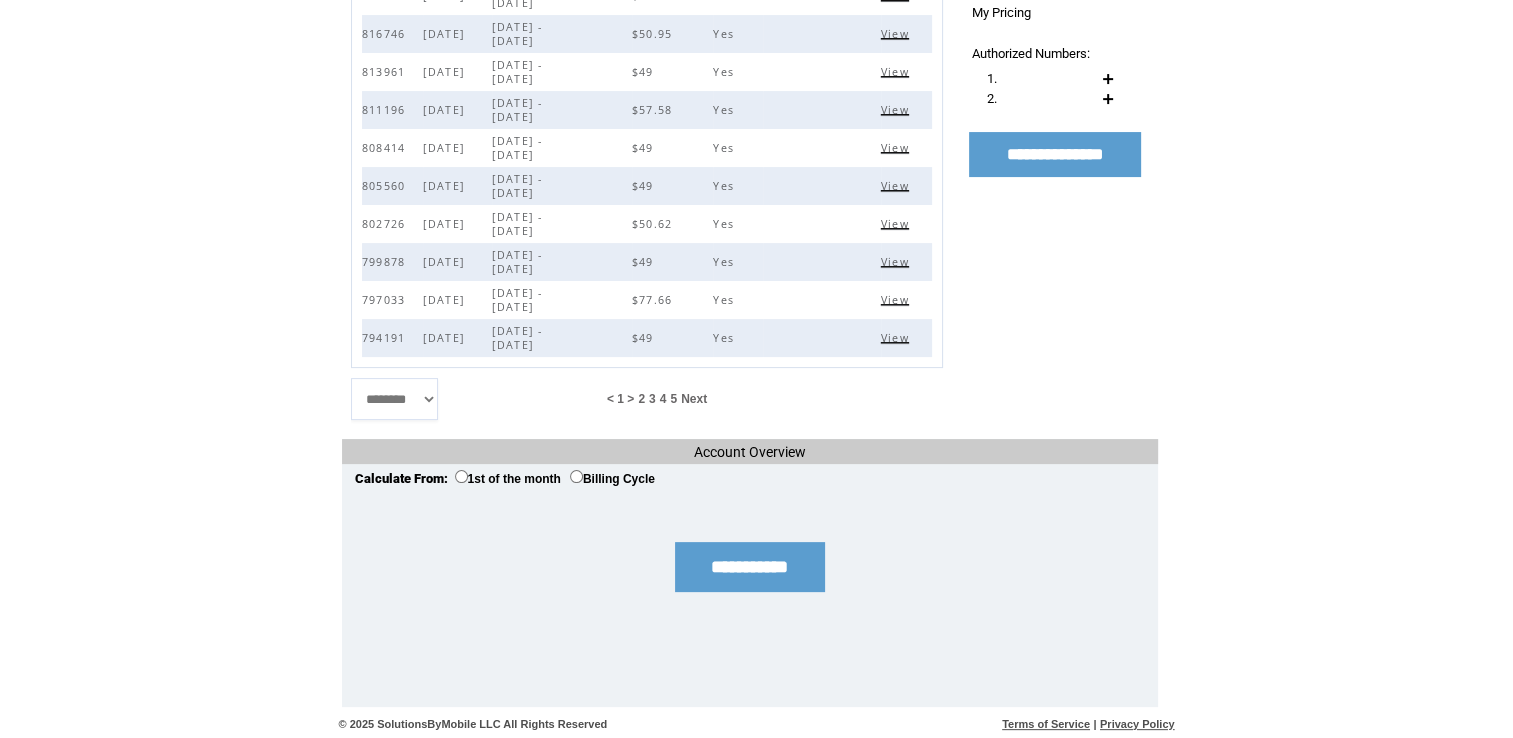 scroll, scrollTop: 0, scrollLeft: 0, axis: both 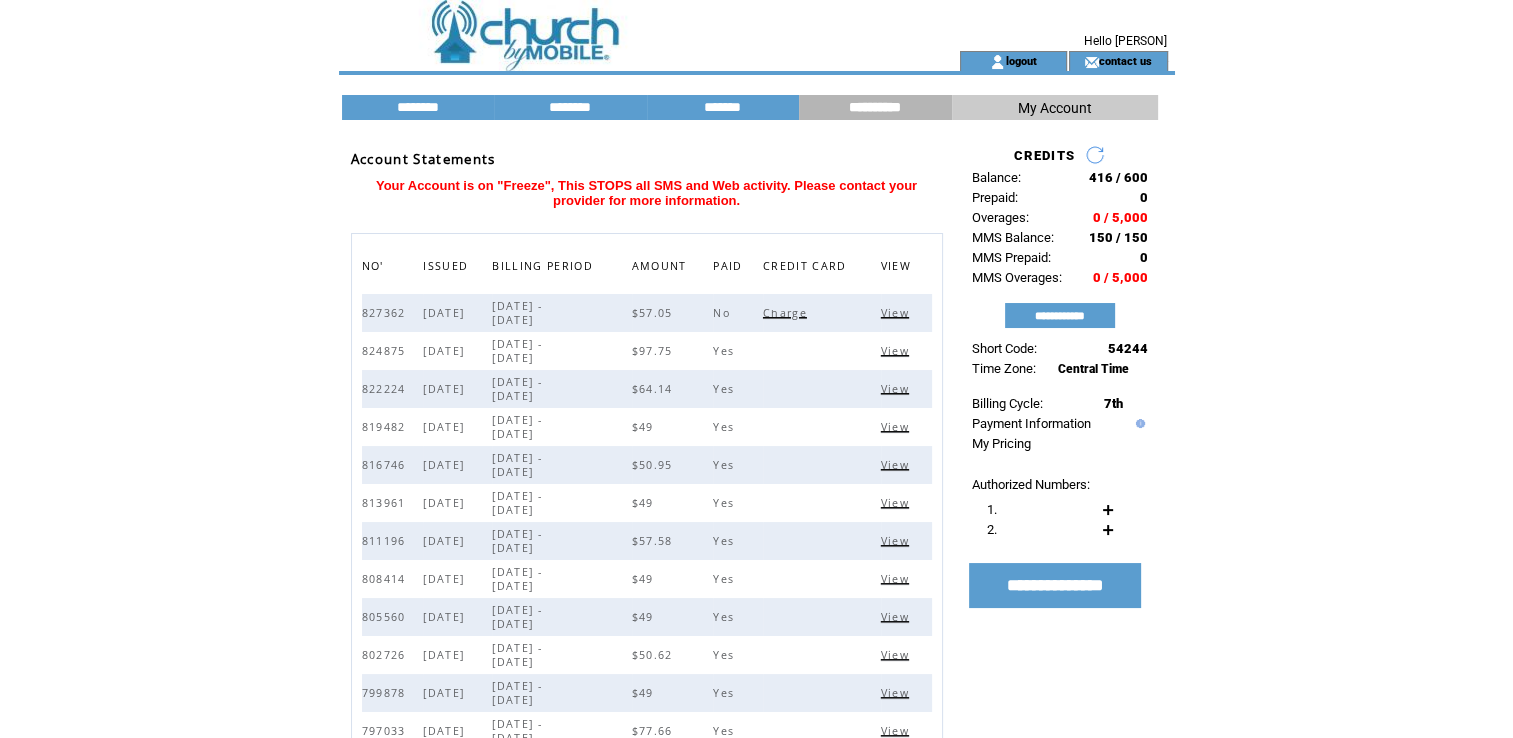click on "Charge" at bounding box center (787, 313) 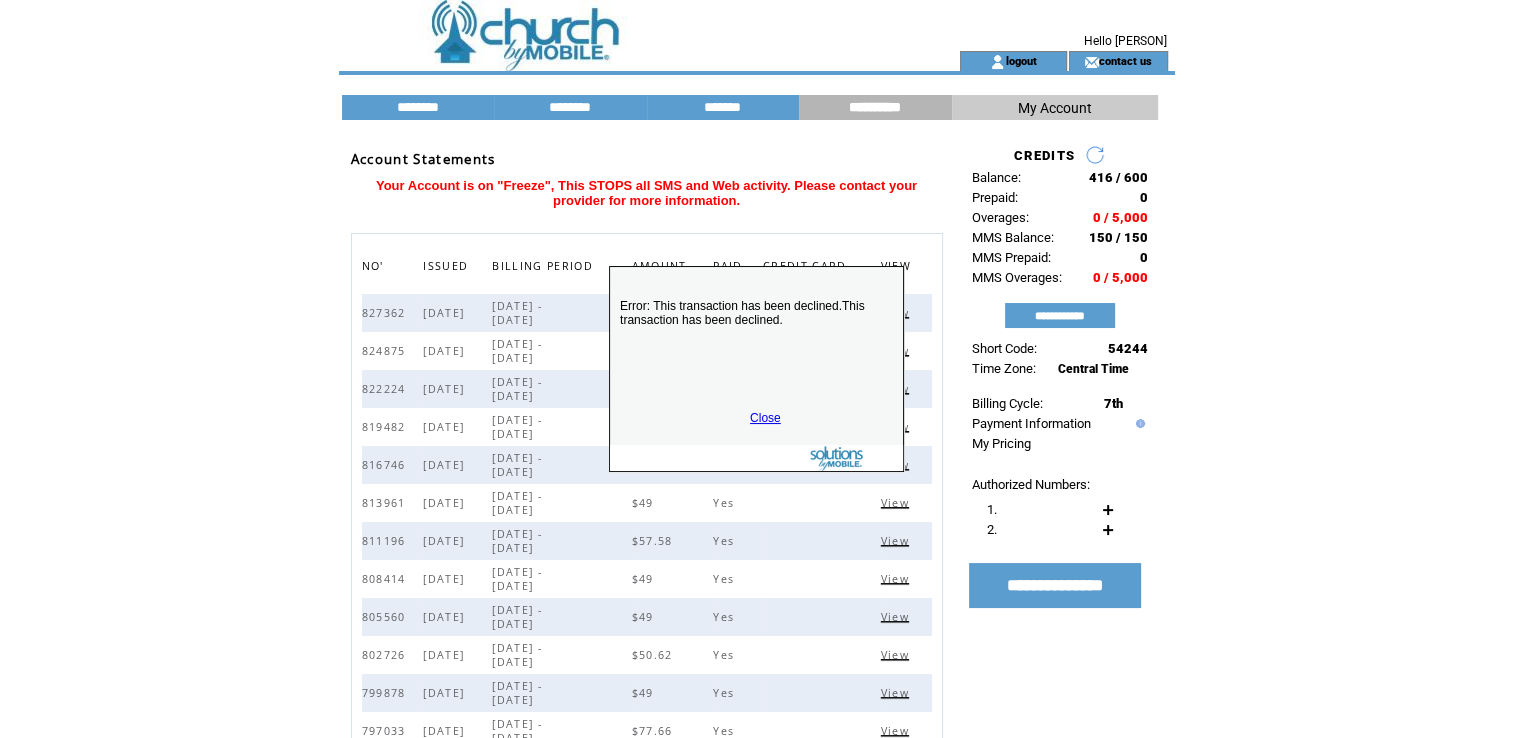 click on "Close" at bounding box center [765, 418] 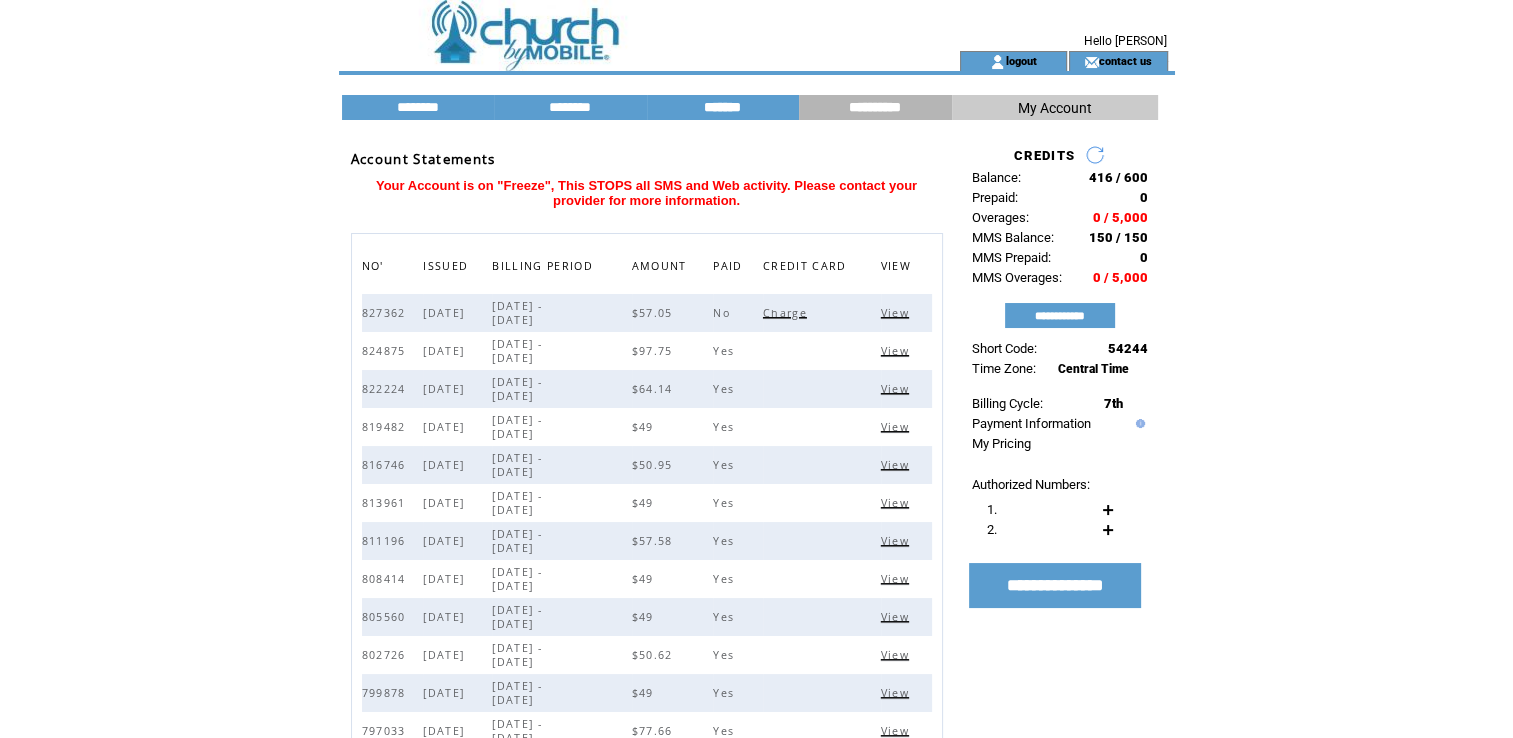 click on "*******" at bounding box center (723, 107) 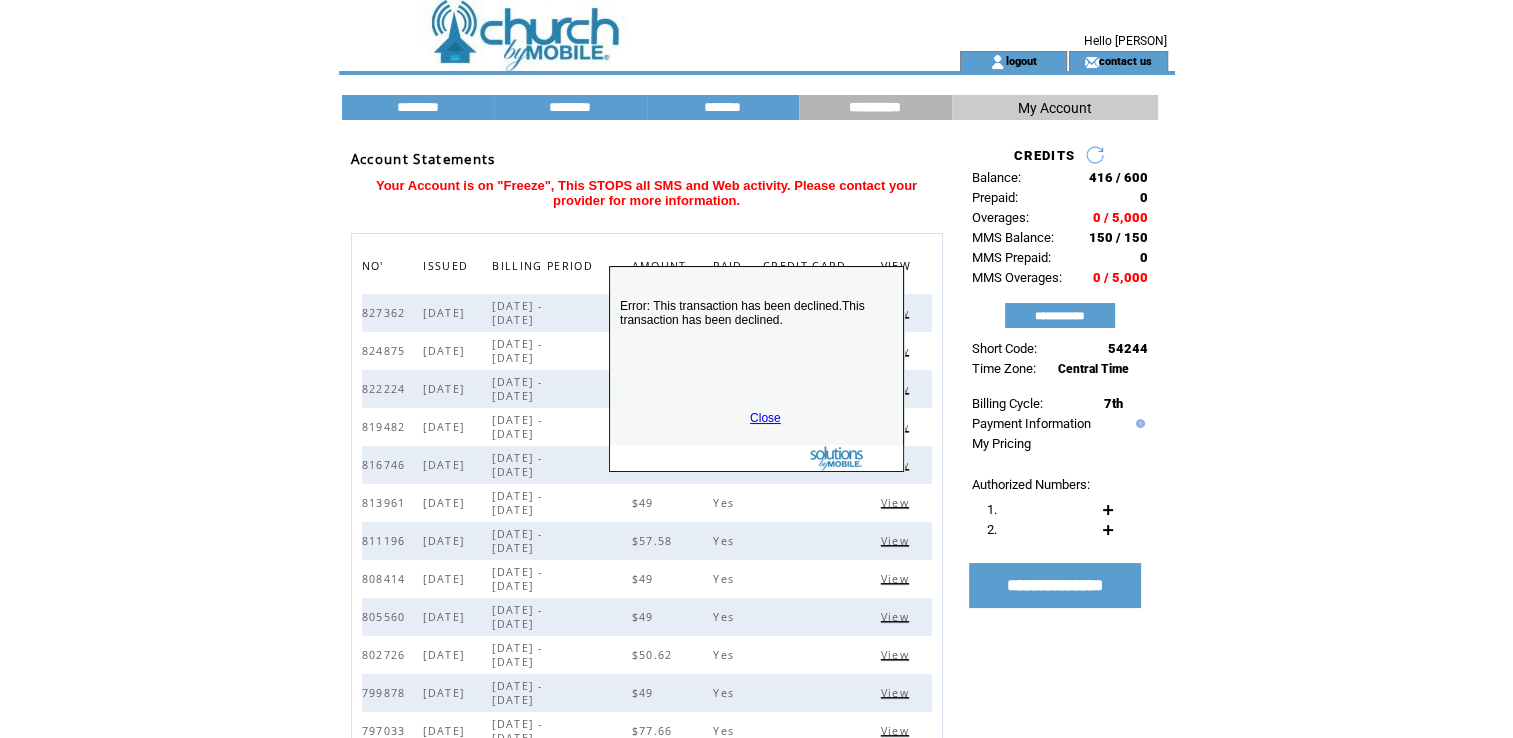 click on "Close" at bounding box center [765, 418] 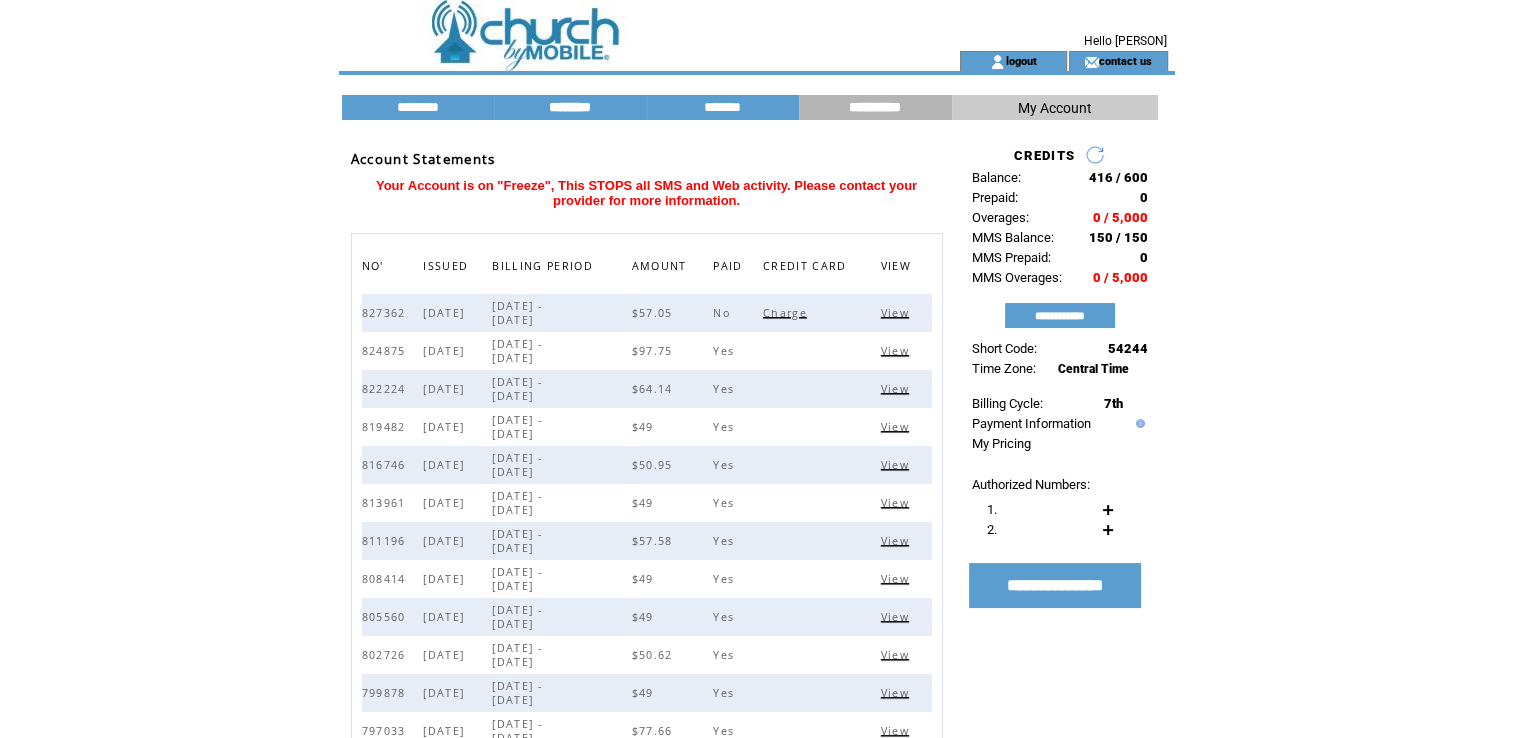 click on "********" at bounding box center [570, 107] 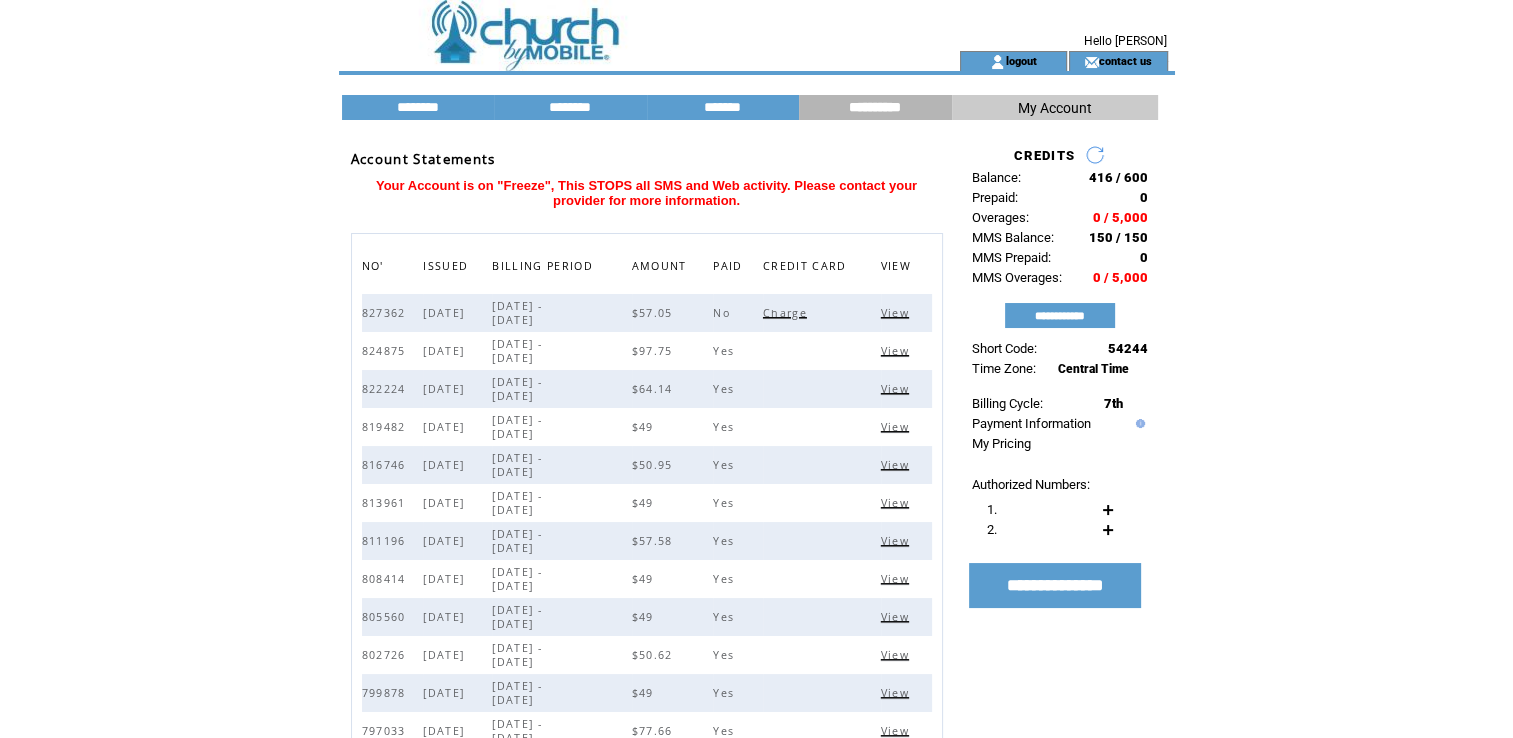 click on "********" at bounding box center [570, 107] 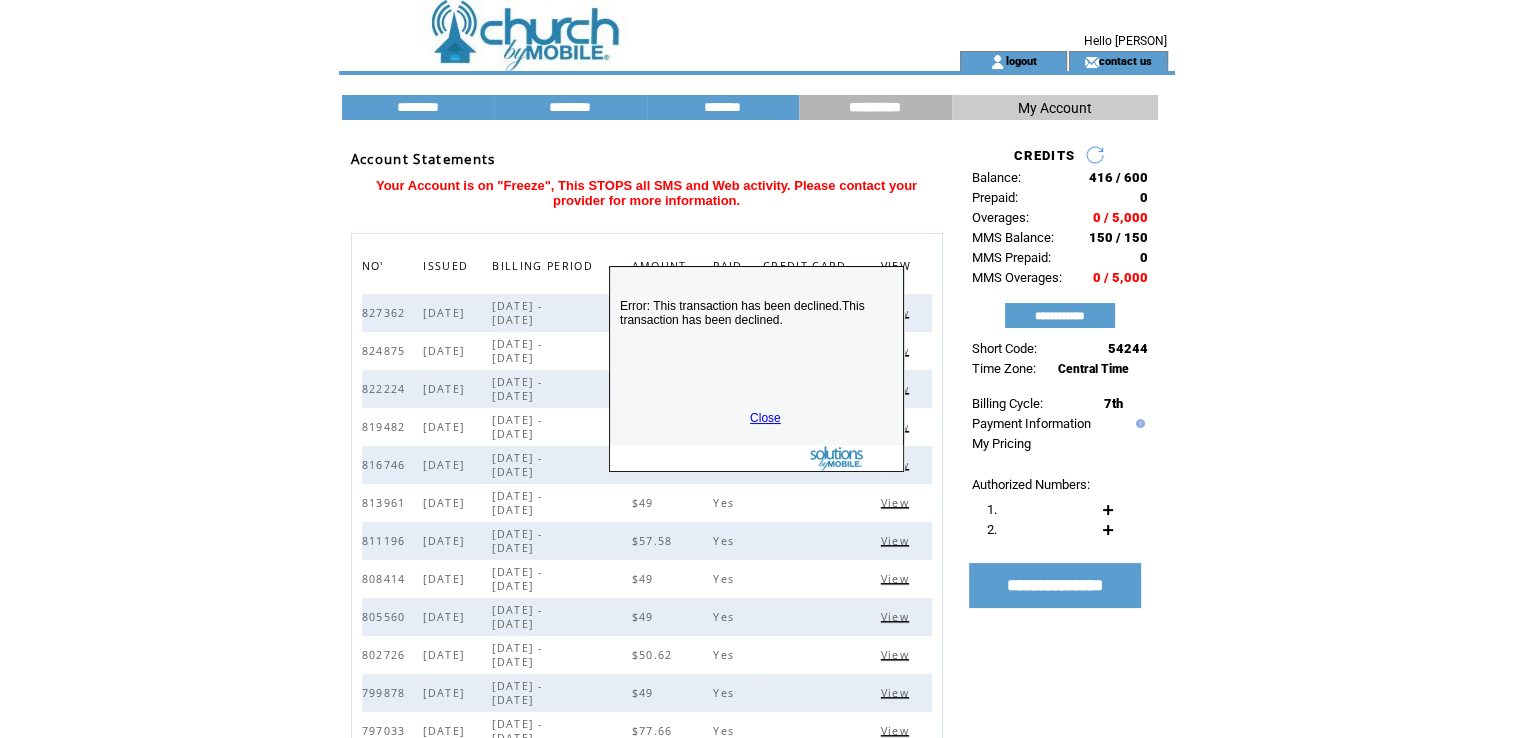 click on "Close" at bounding box center [765, 418] 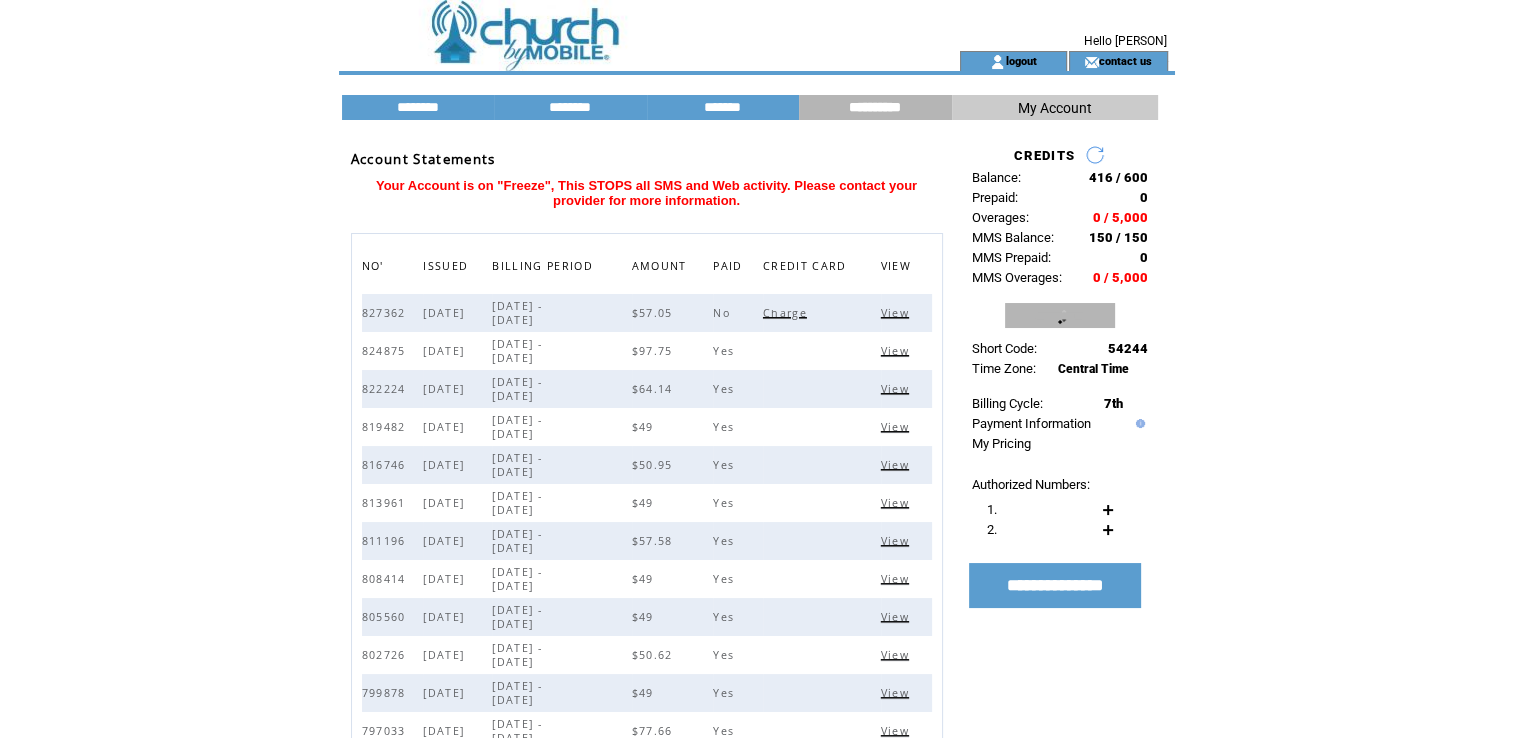 click on "**********" at bounding box center [1060, 315] 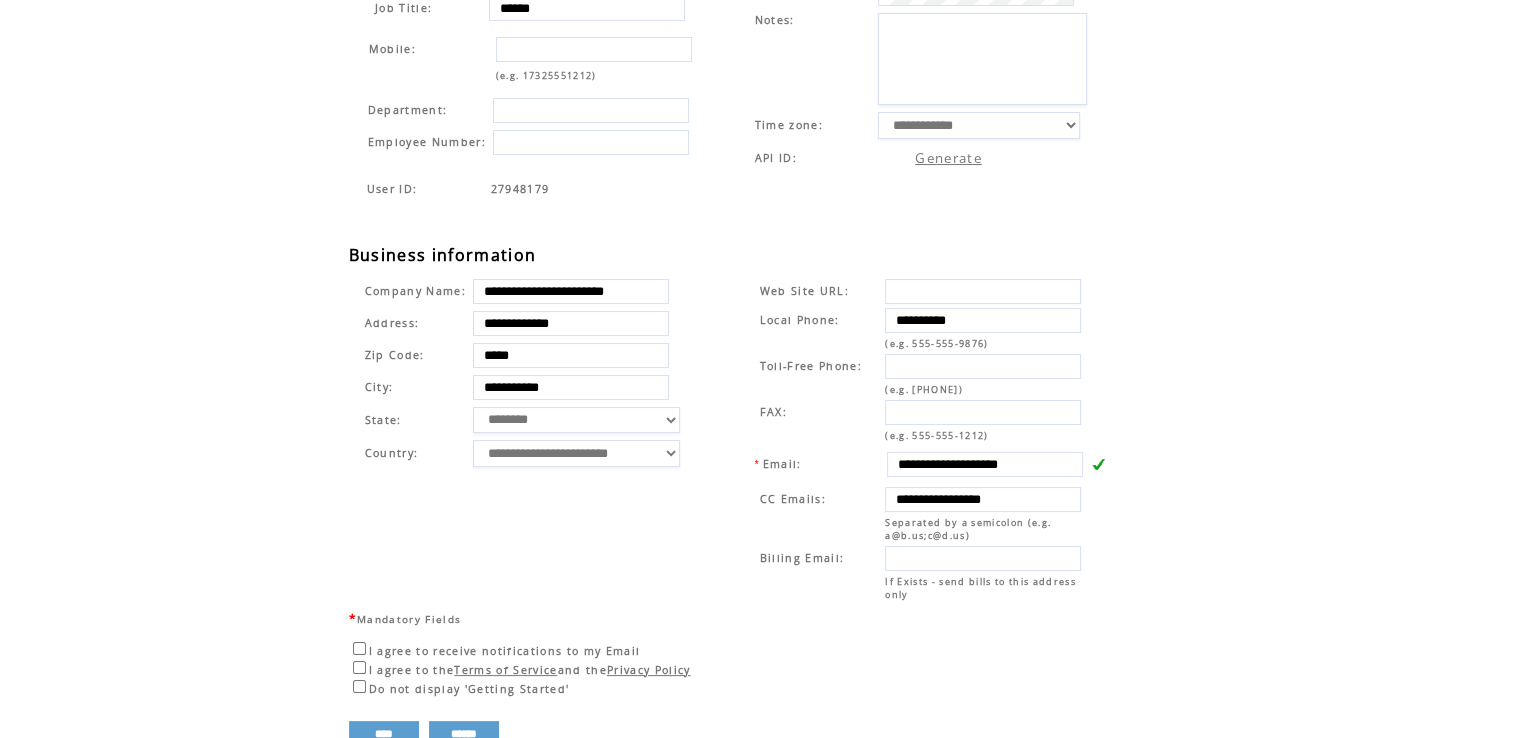 scroll, scrollTop: 244, scrollLeft: 0, axis: vertical 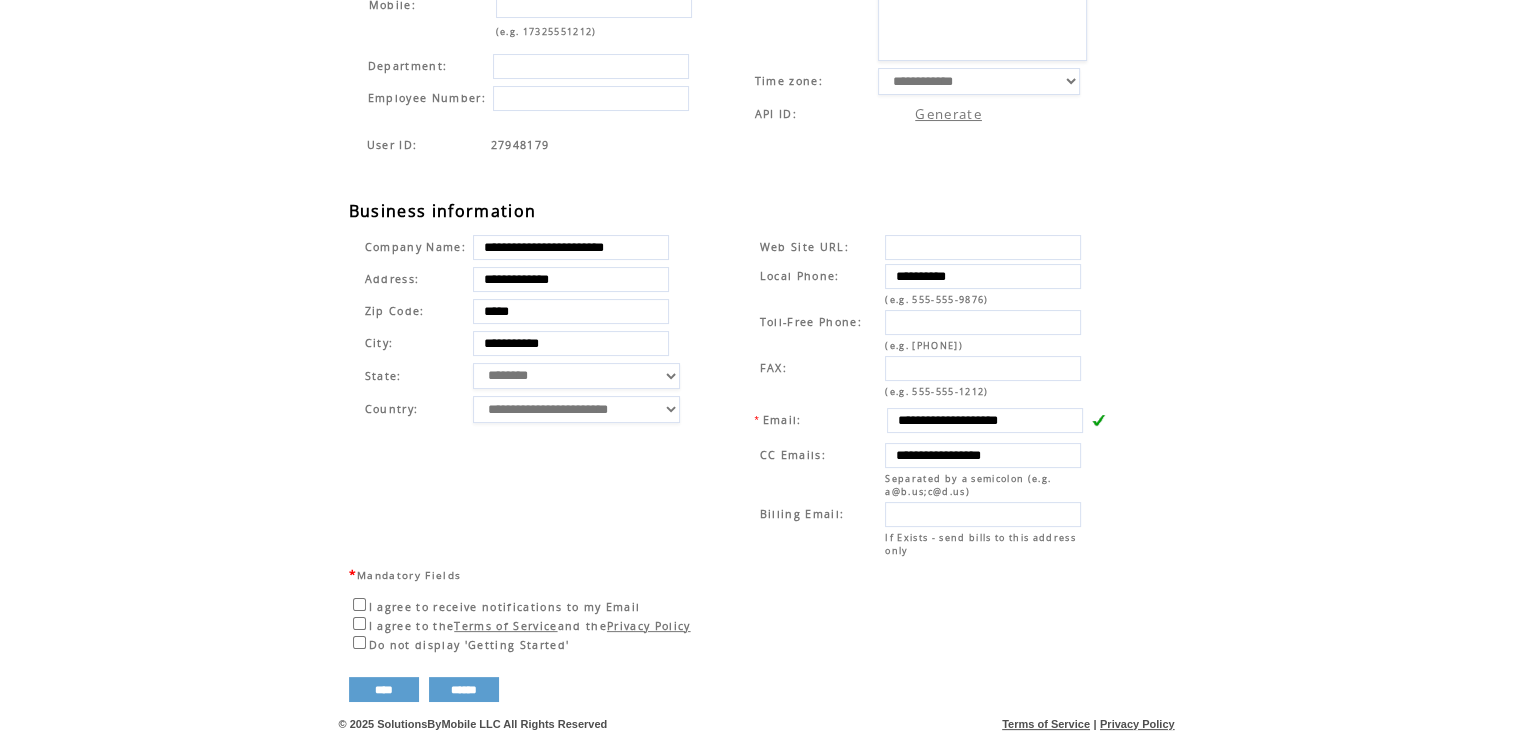 click on "**********" at bounding box center (529, 329) 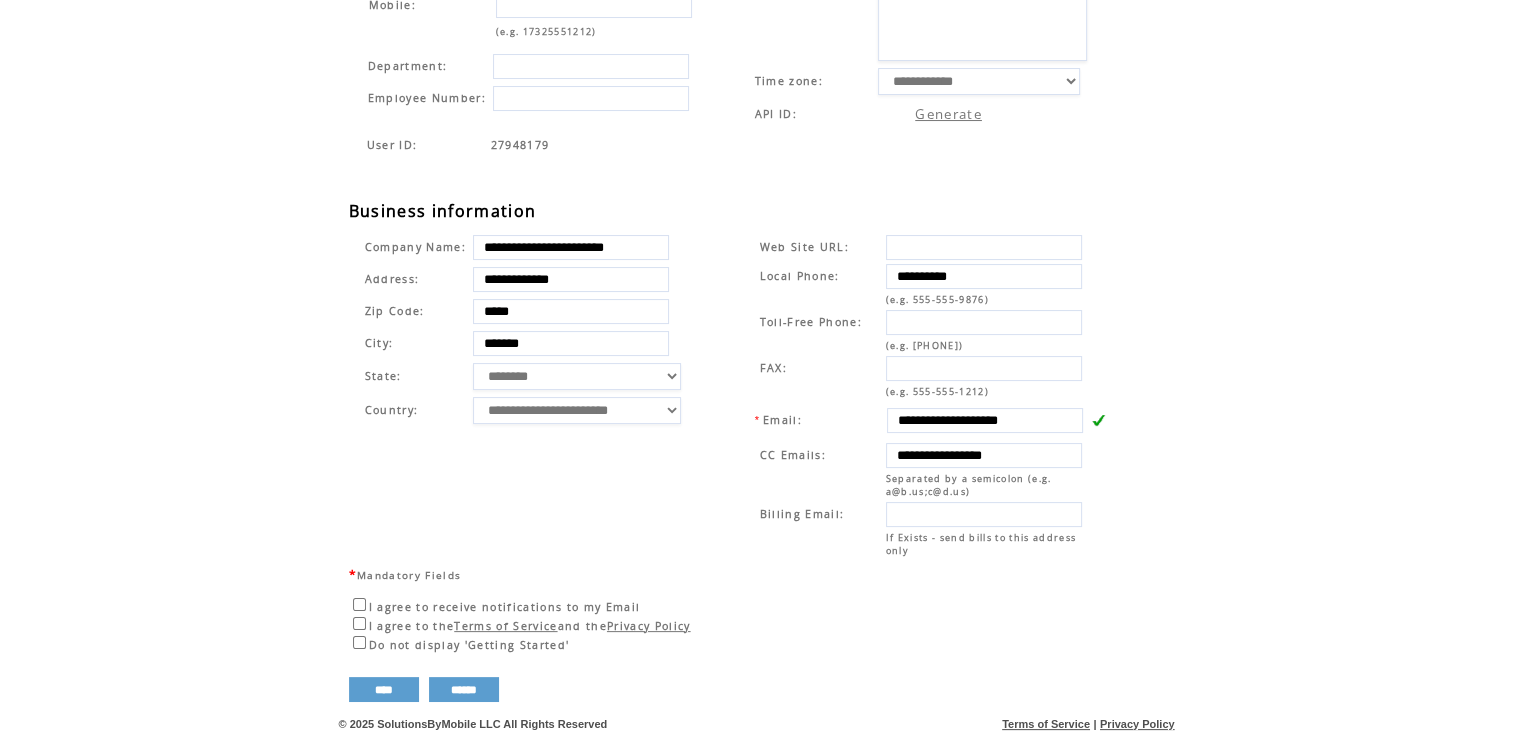 type on "*****" 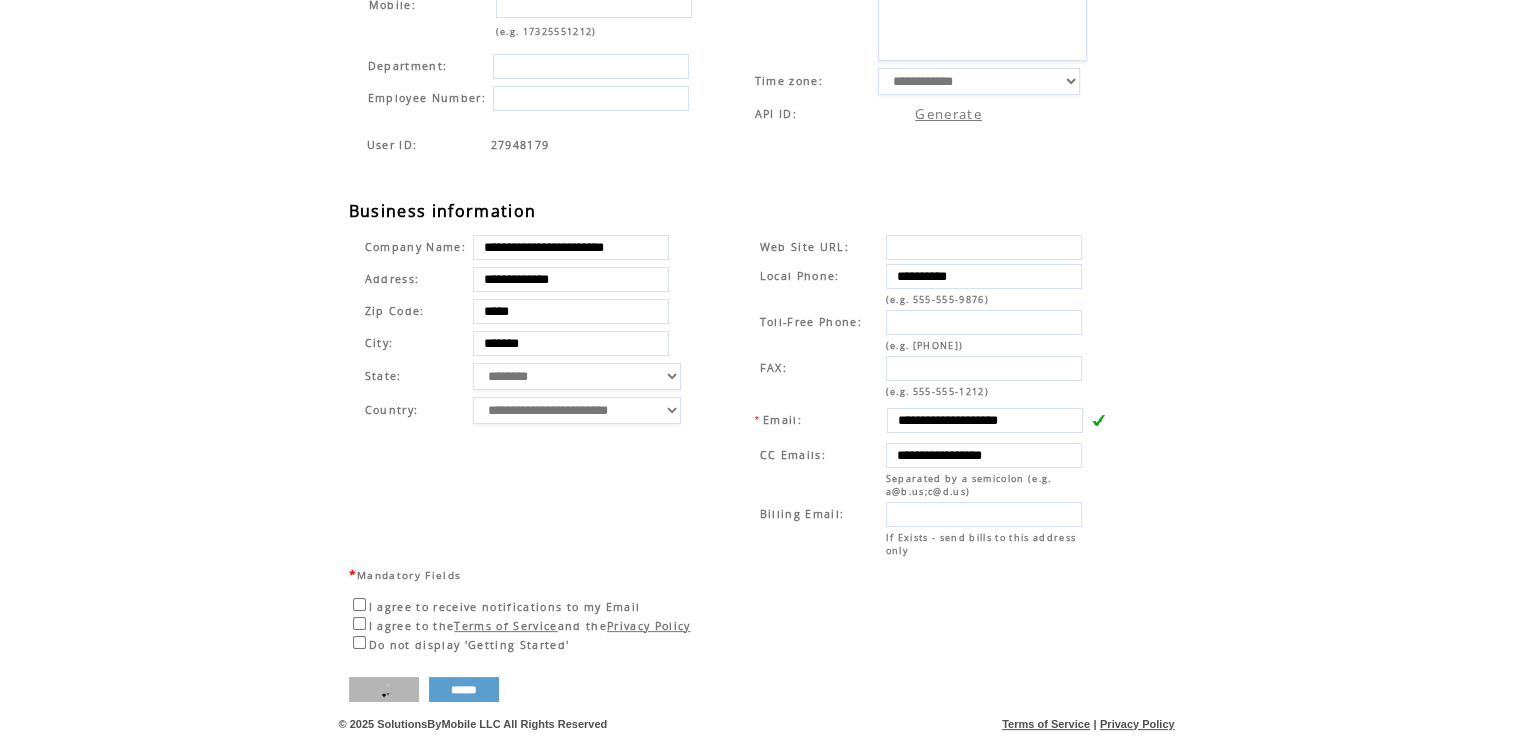 click on "****" at bounding box center (384, 689) 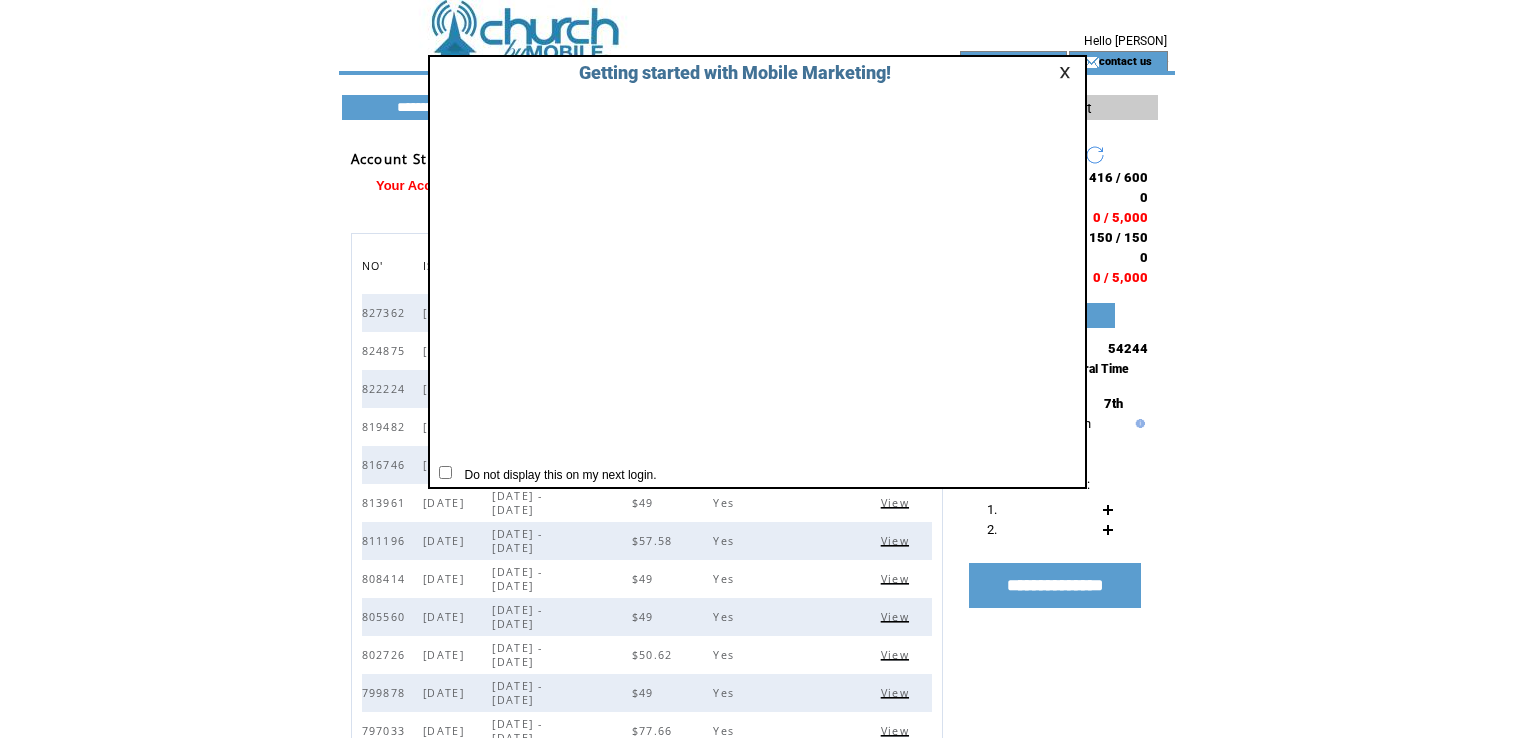 scroll, scrollTop: 0, scrollLeft: 0, axis: both 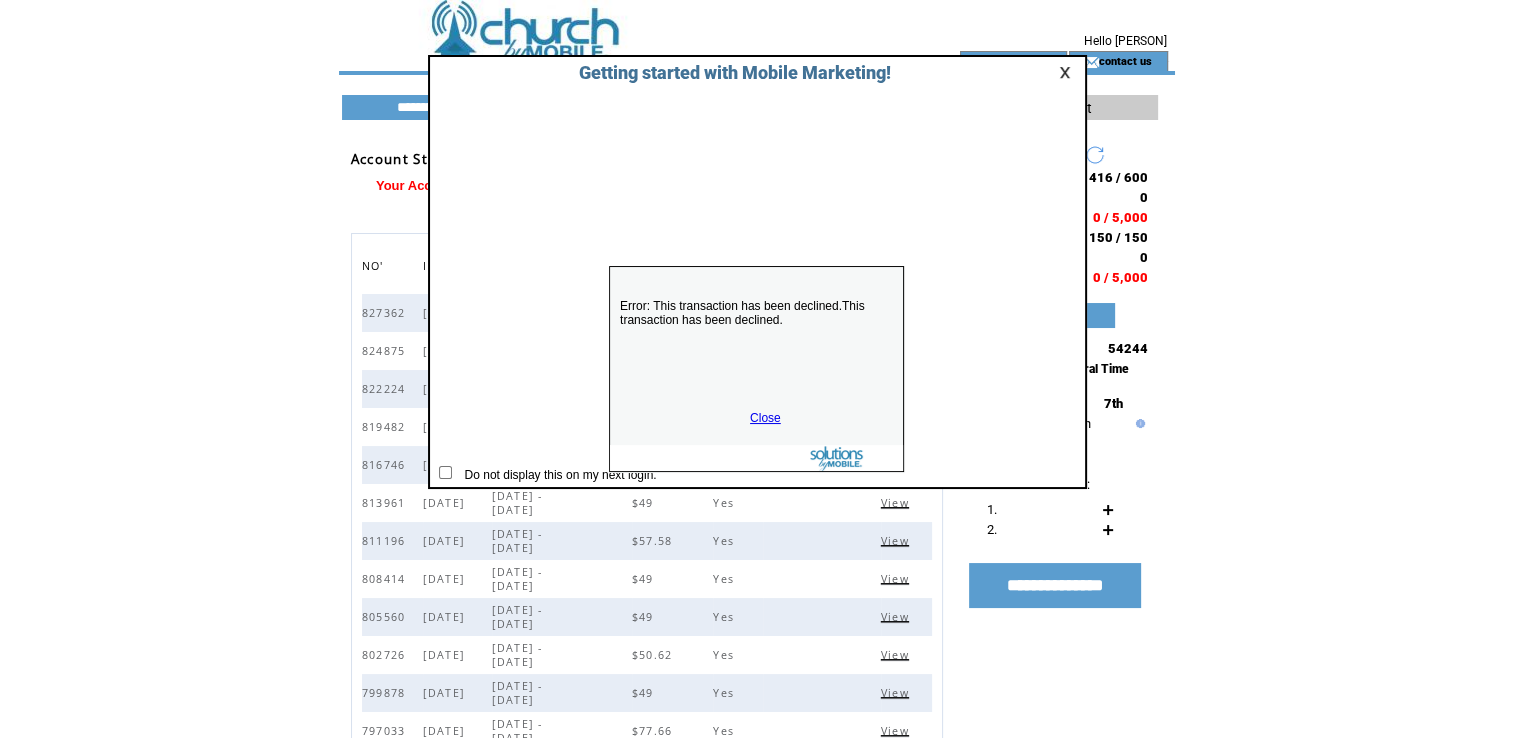 click on "Close" at bounding box center [765, 418] 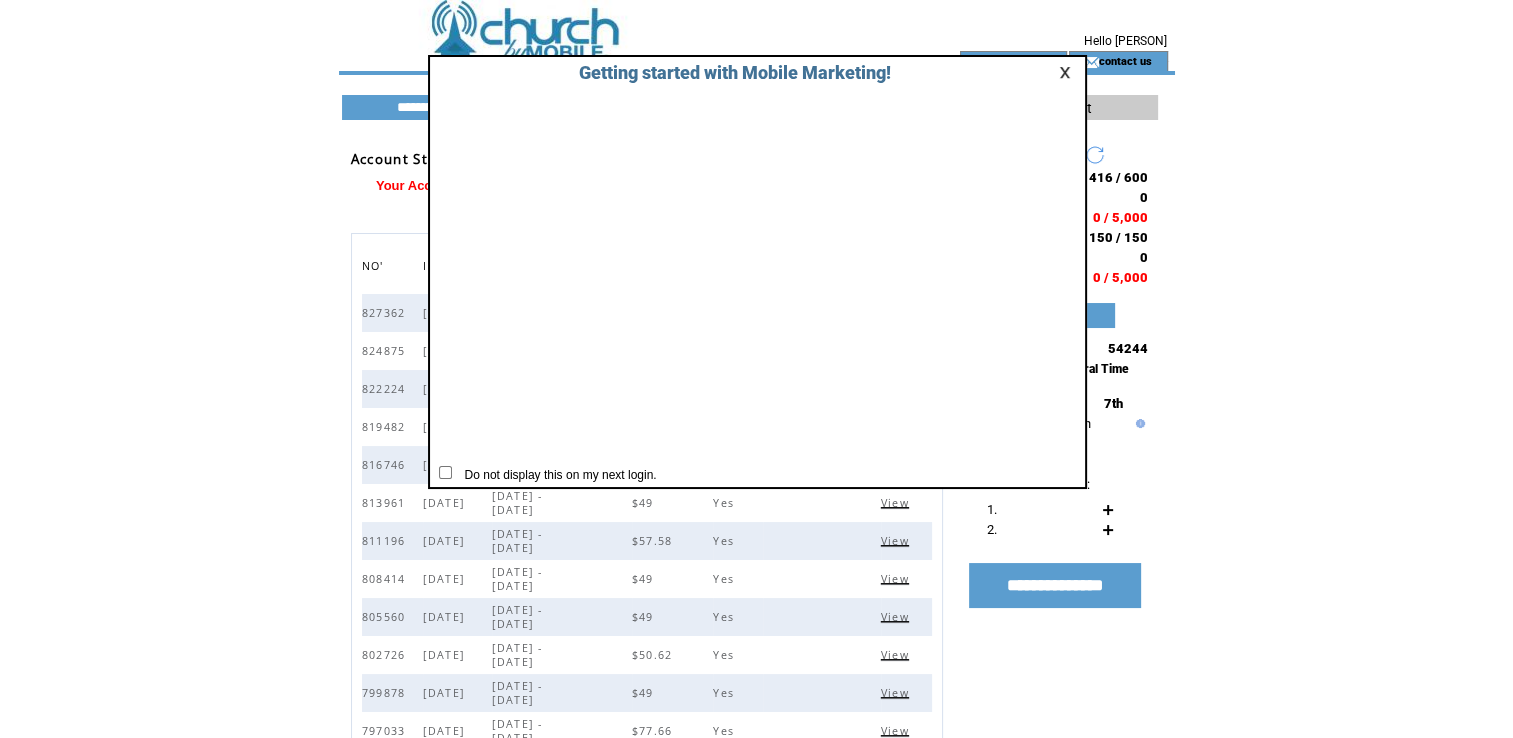 click at bounding box center (1068, 72) 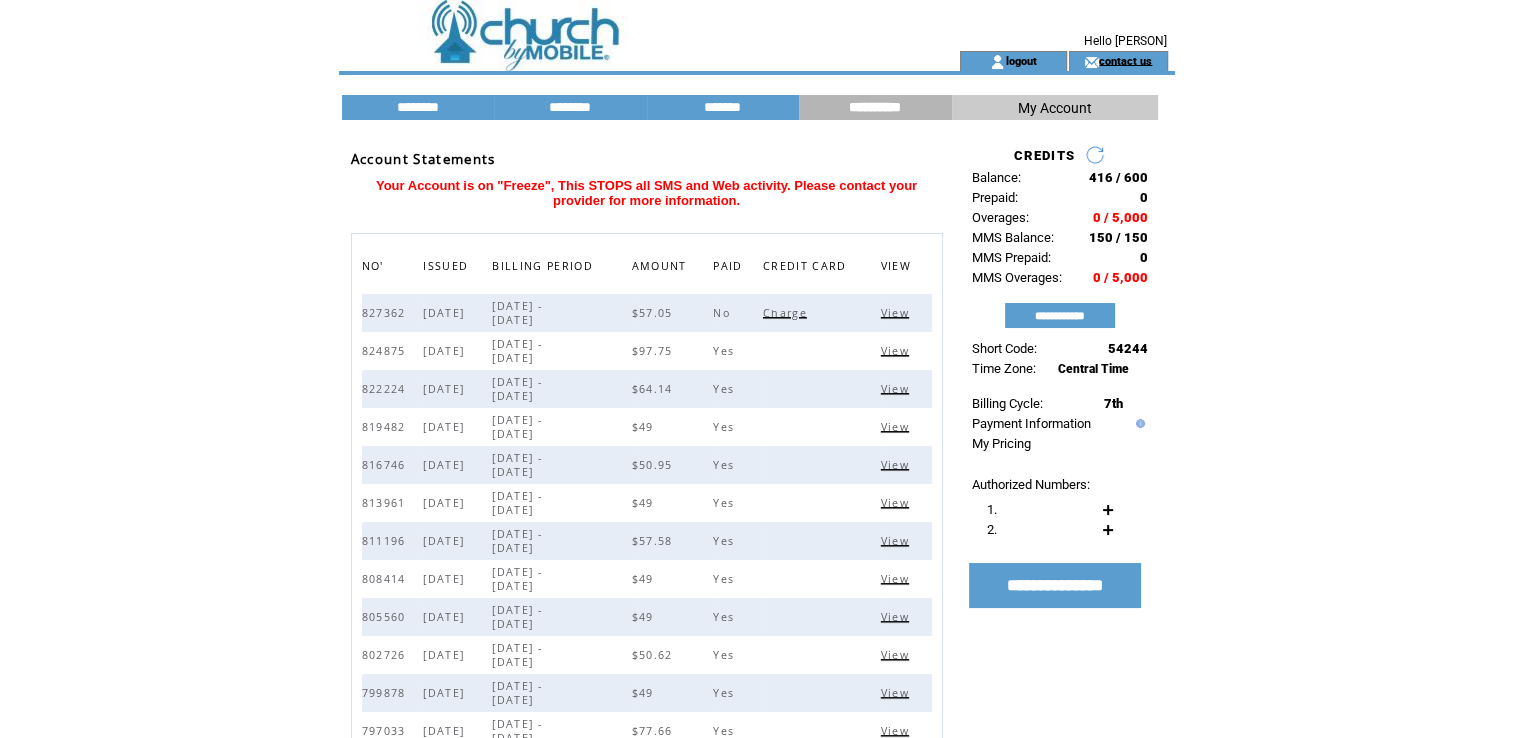 click on "contact us" at bounding box center [1125, 60] 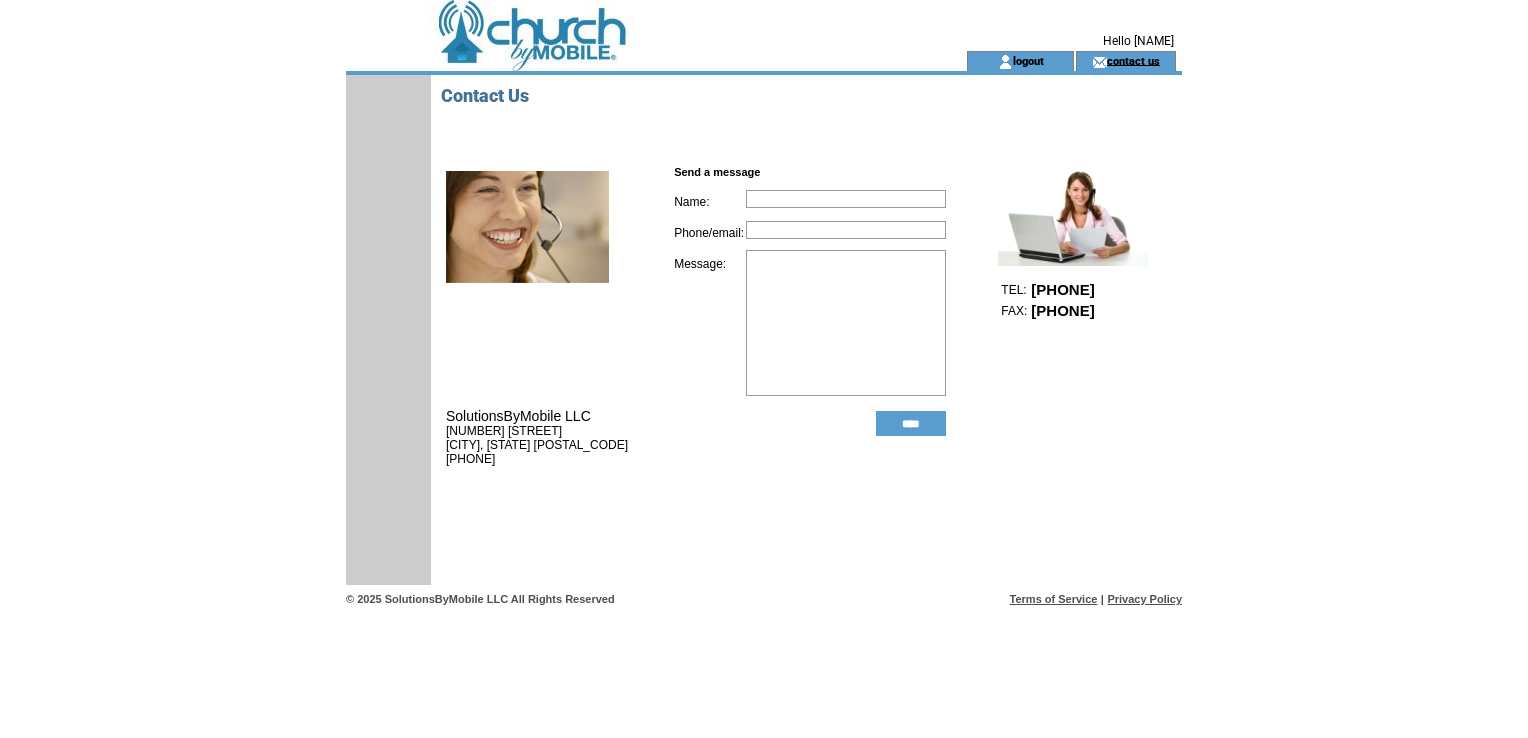 scroll, scrollTop: 0, scrollLeft: 0, axis: both 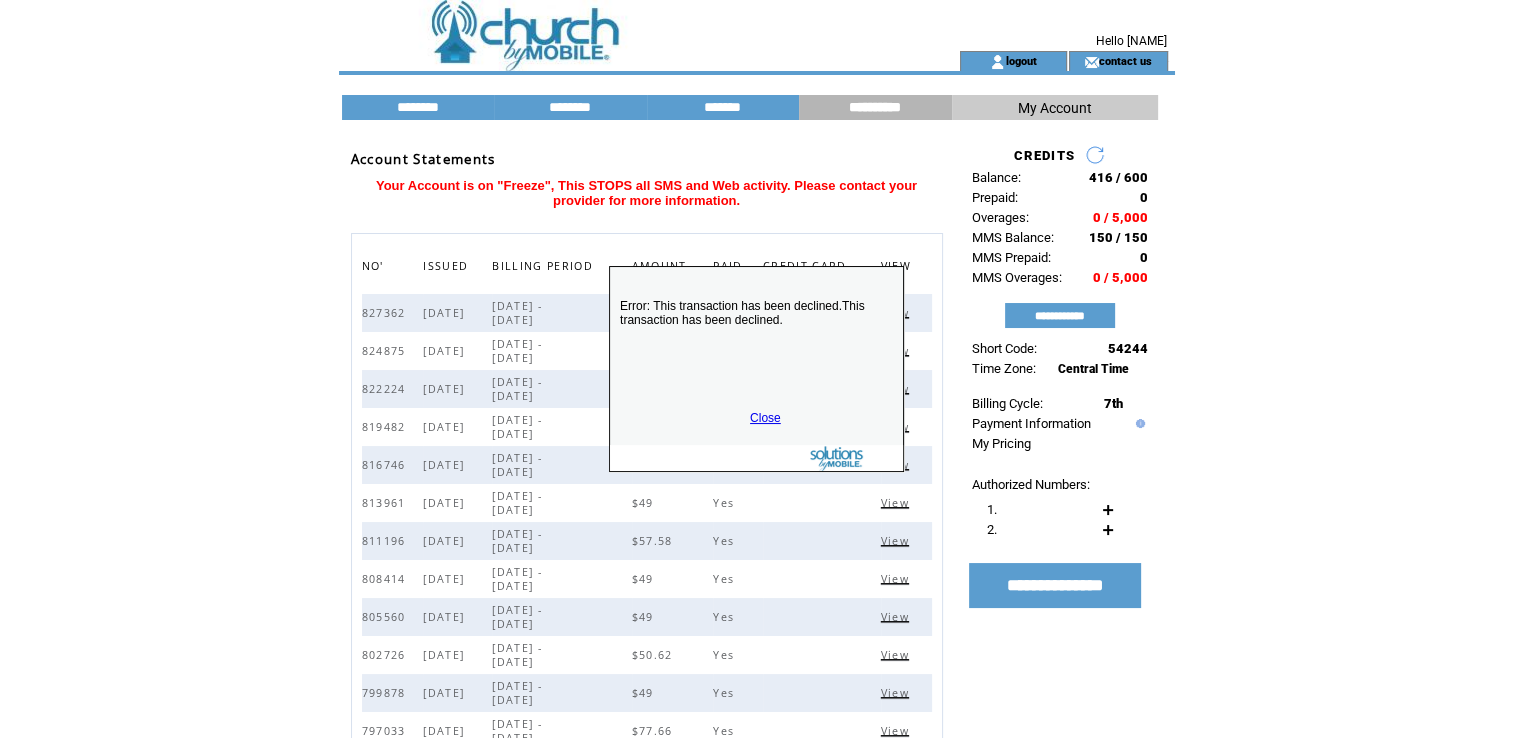 click on "Close" at bounding box center (765, 418) 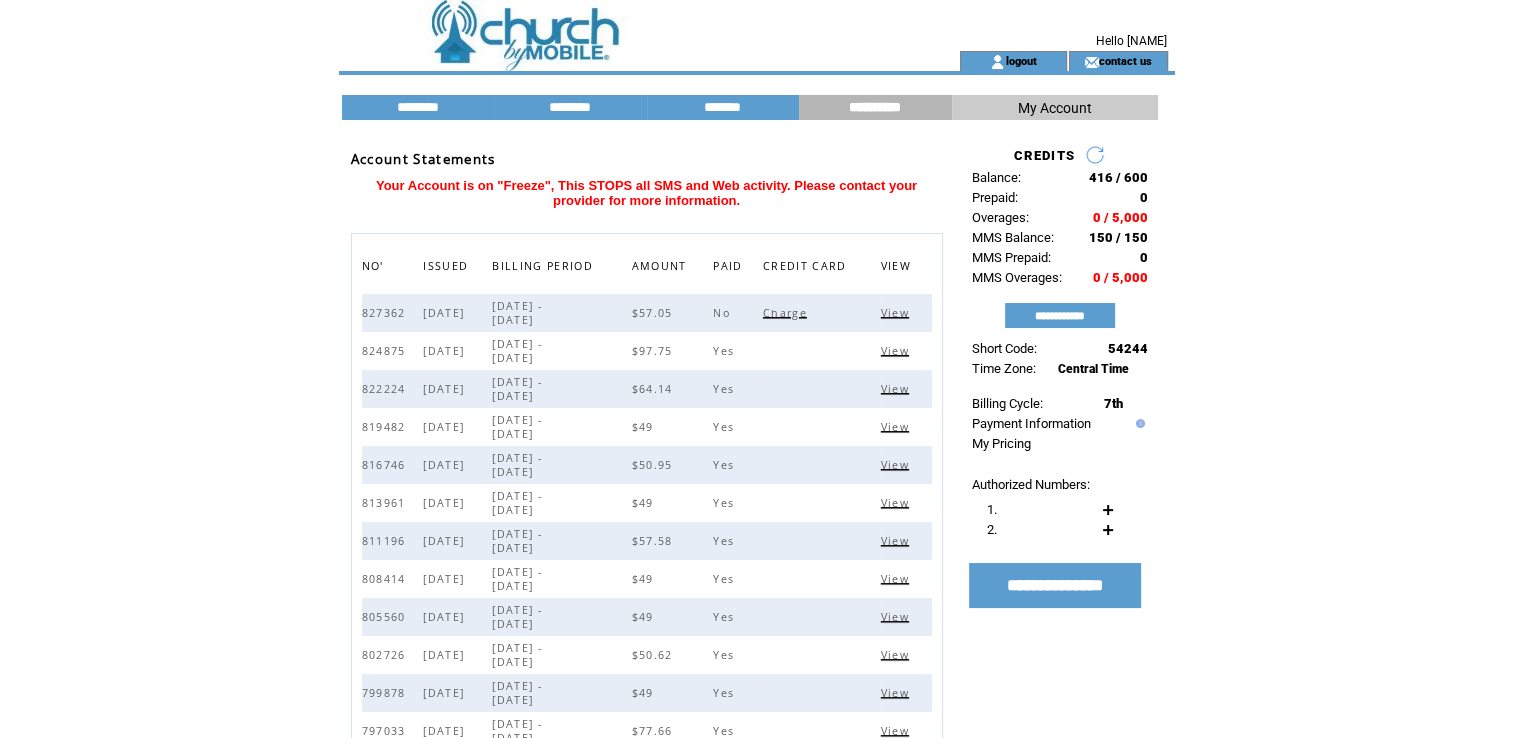 click on "View" at bounding box center (897, 313) 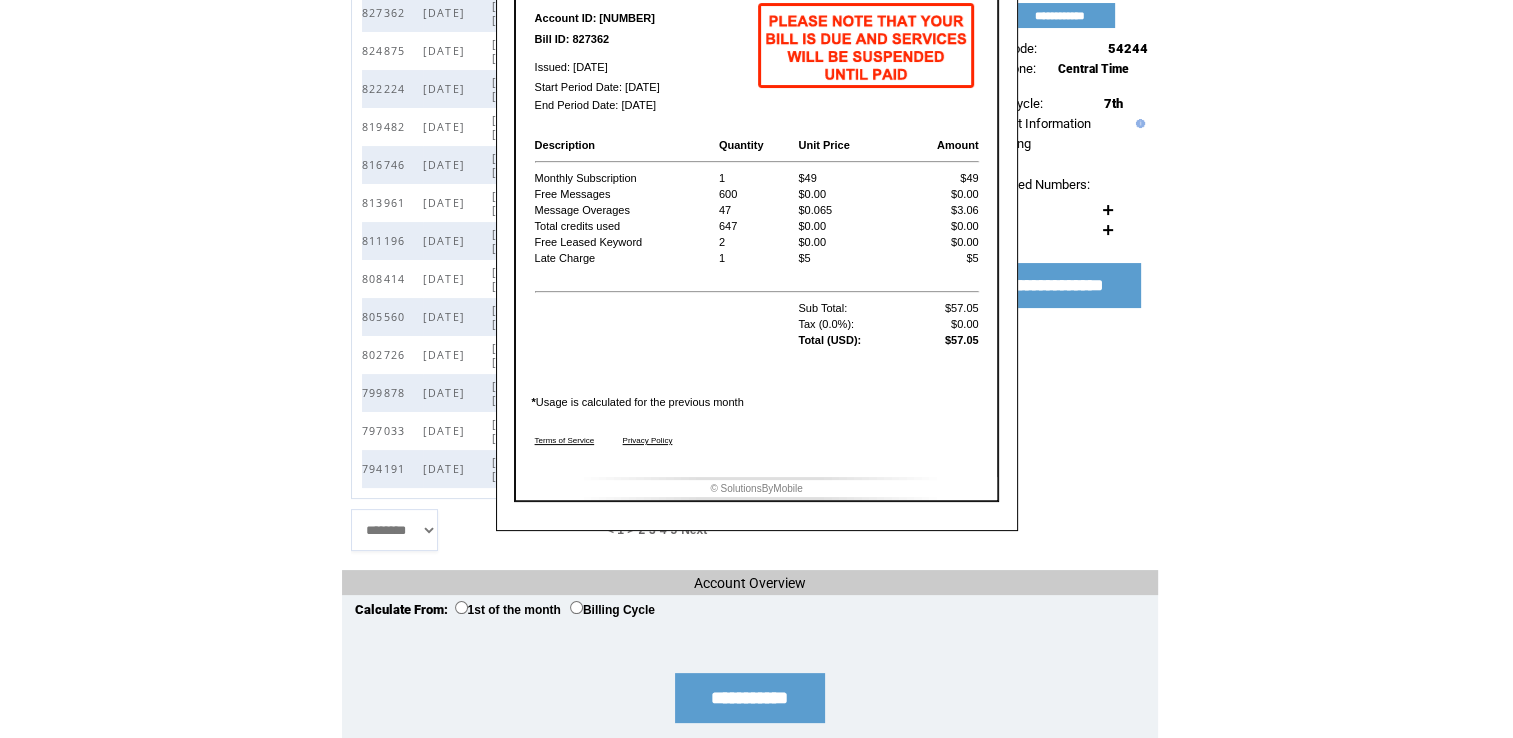 scroll, scrollTop: 400, scrollLeft: 0, axis: vertical 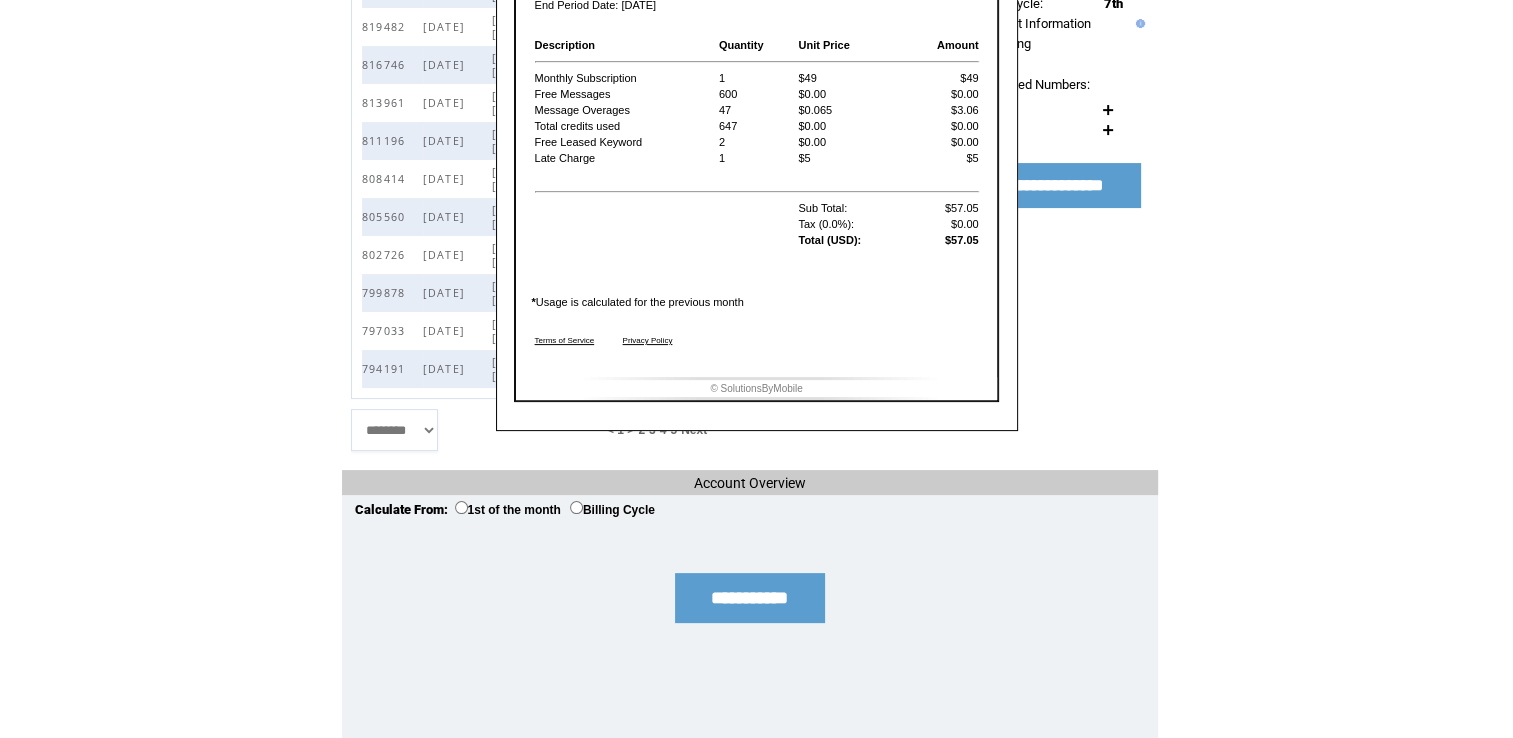 click on "< 1 > 2 3 4 5 Next" at bounding box center [690, 430] 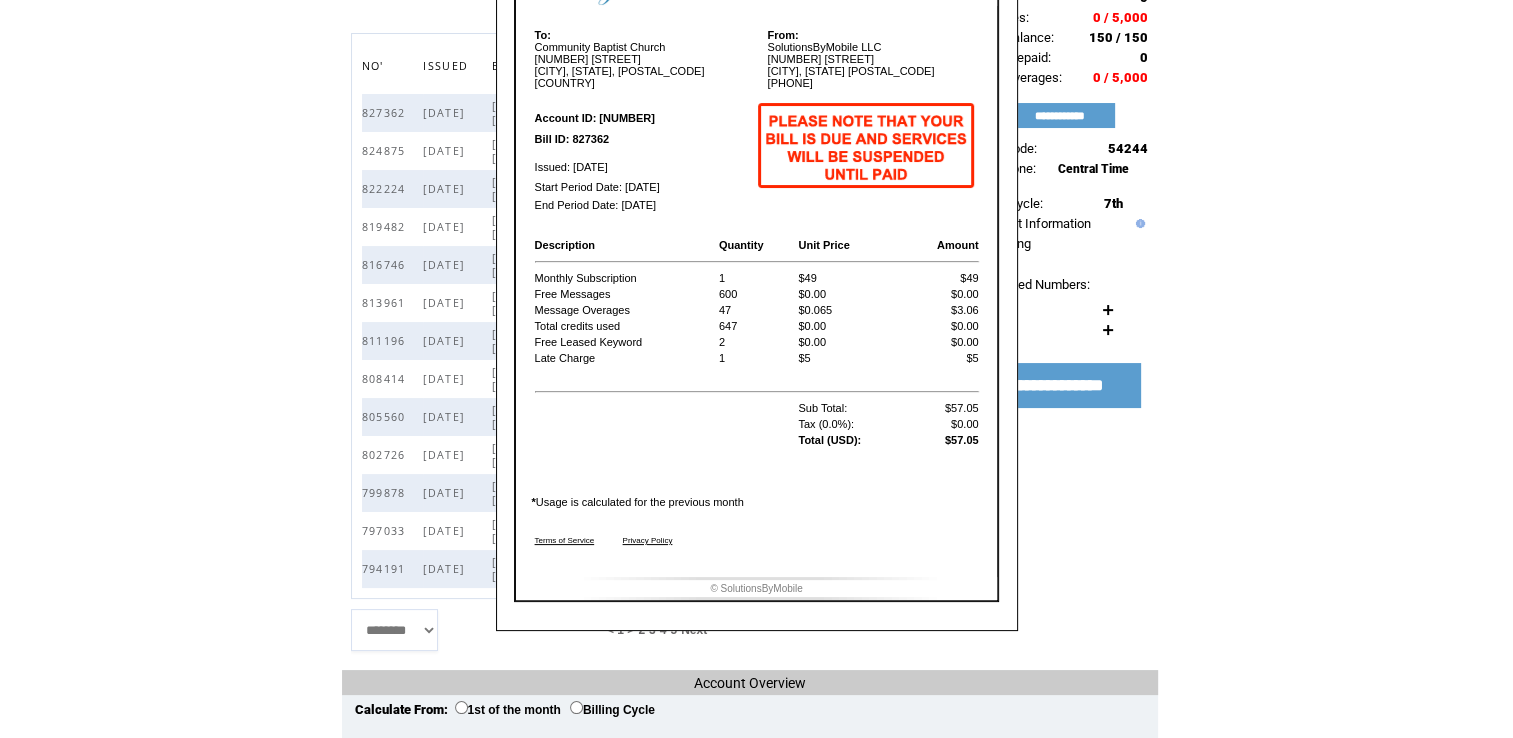 scroll, scrollTop: 100, scrollLeft: 0, axis: vertical 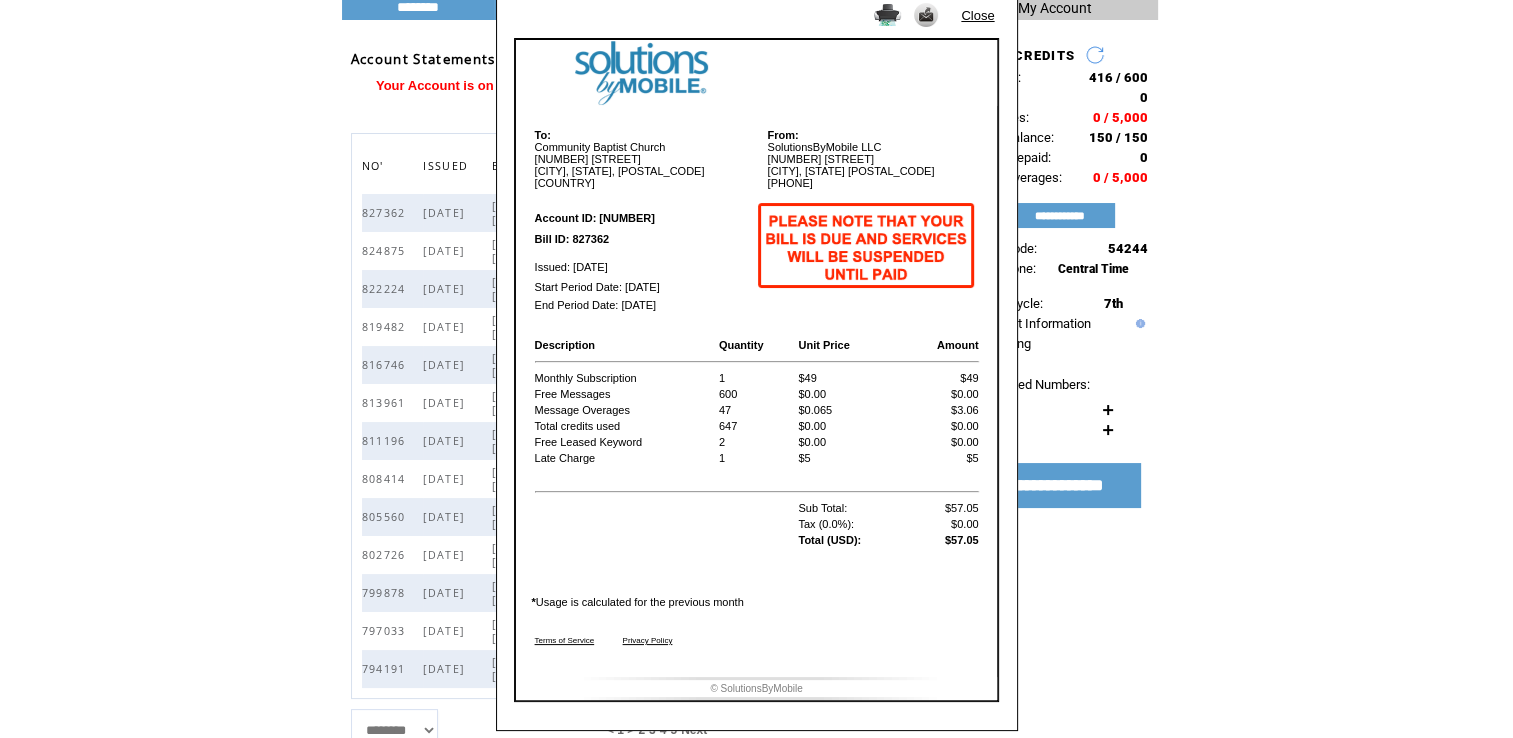 click on "Close" at bounding box center (977, 15) 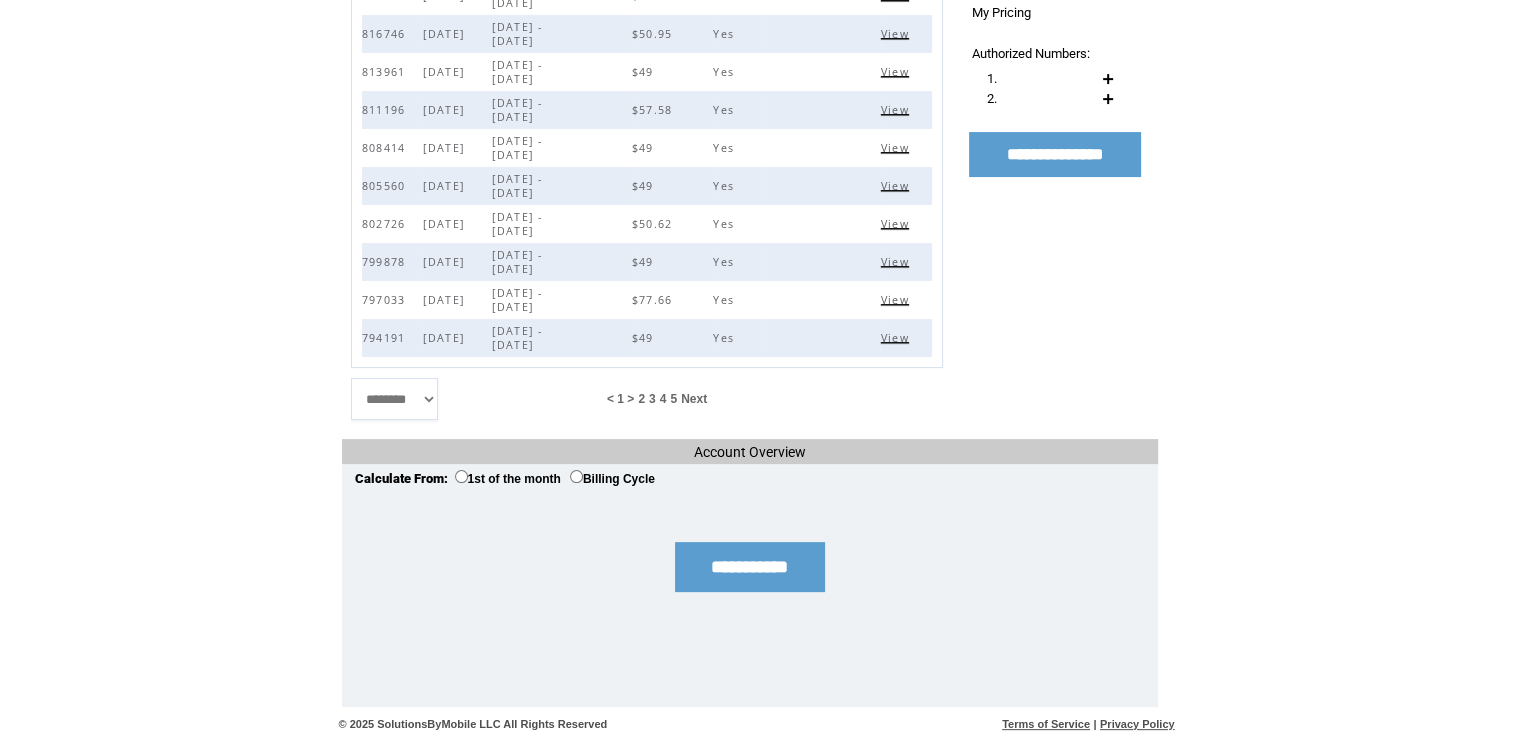 scroll, scrollTop: 31, scrollLeft: 0, axis: vertical 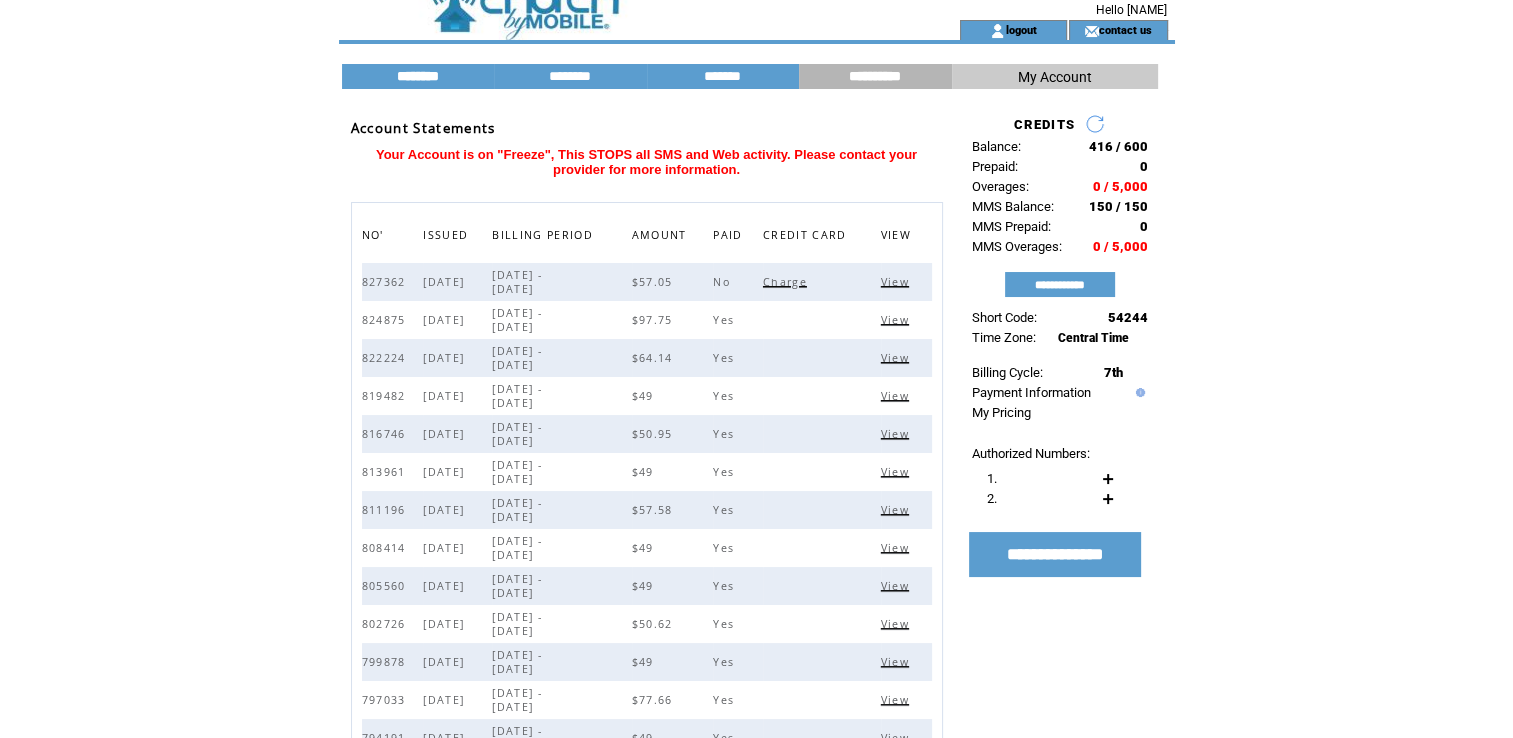 click on "********" at bounding box center [418, 76] 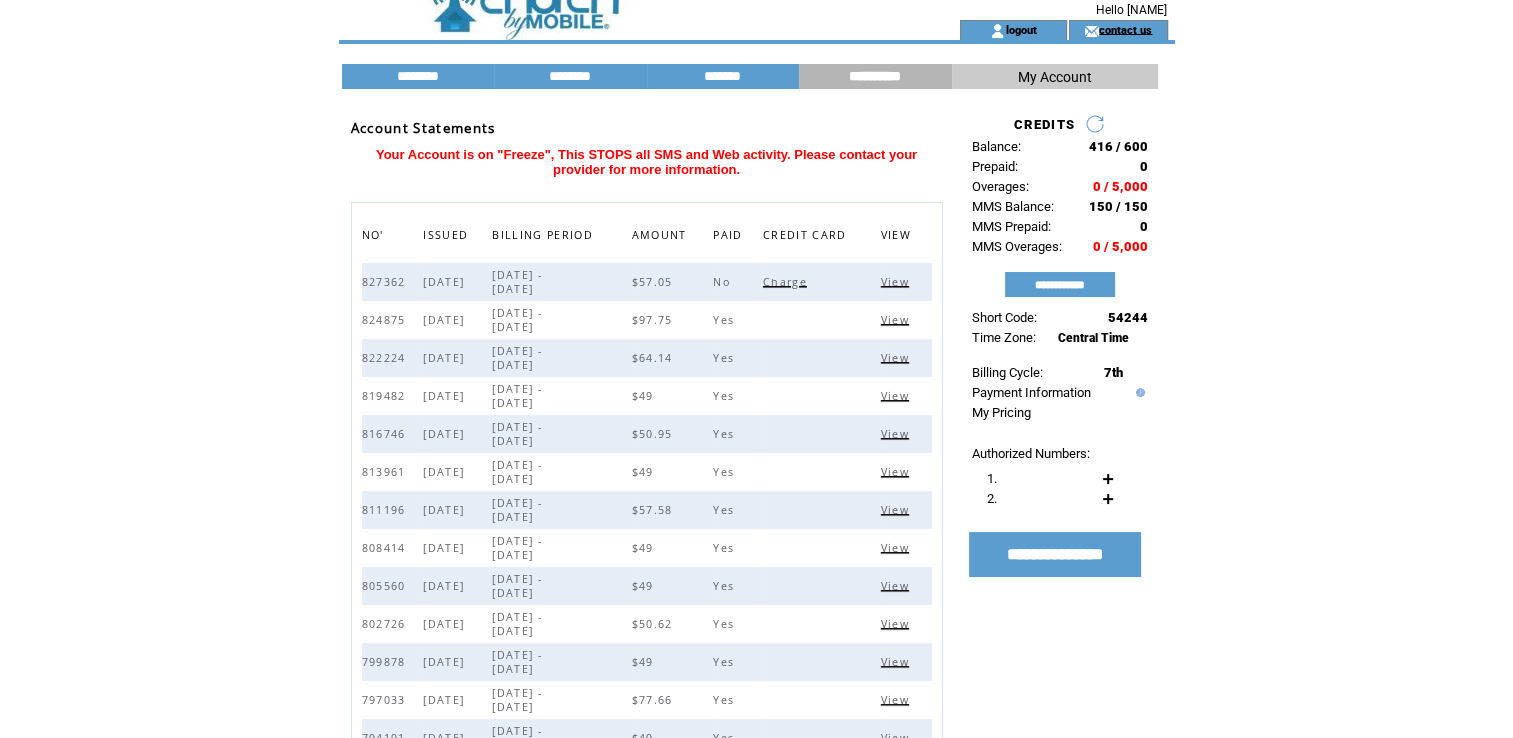 click on "contact us" at bounding box center [1125, 29] 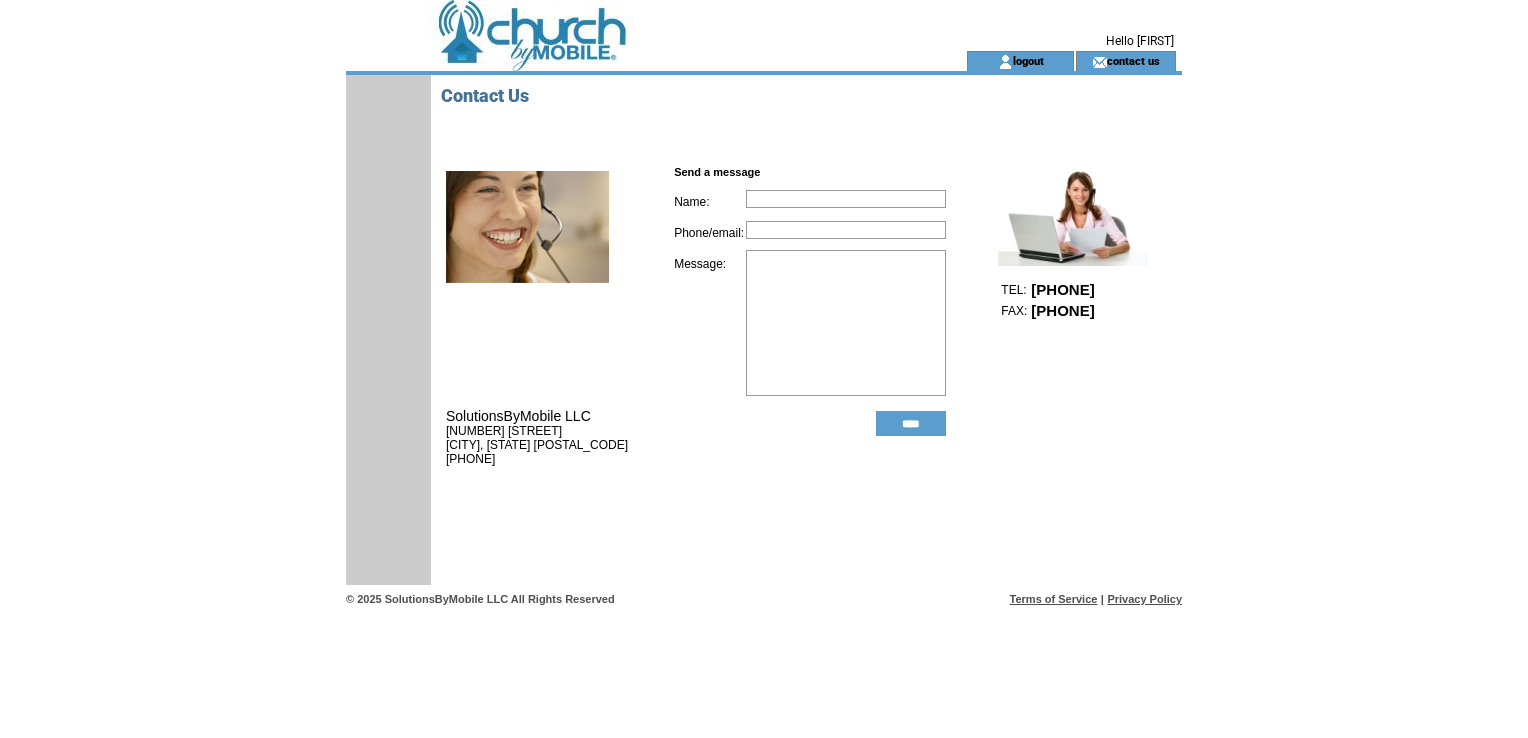 scroll, scrollTop: 0, scrollLeft: 0, axis: both 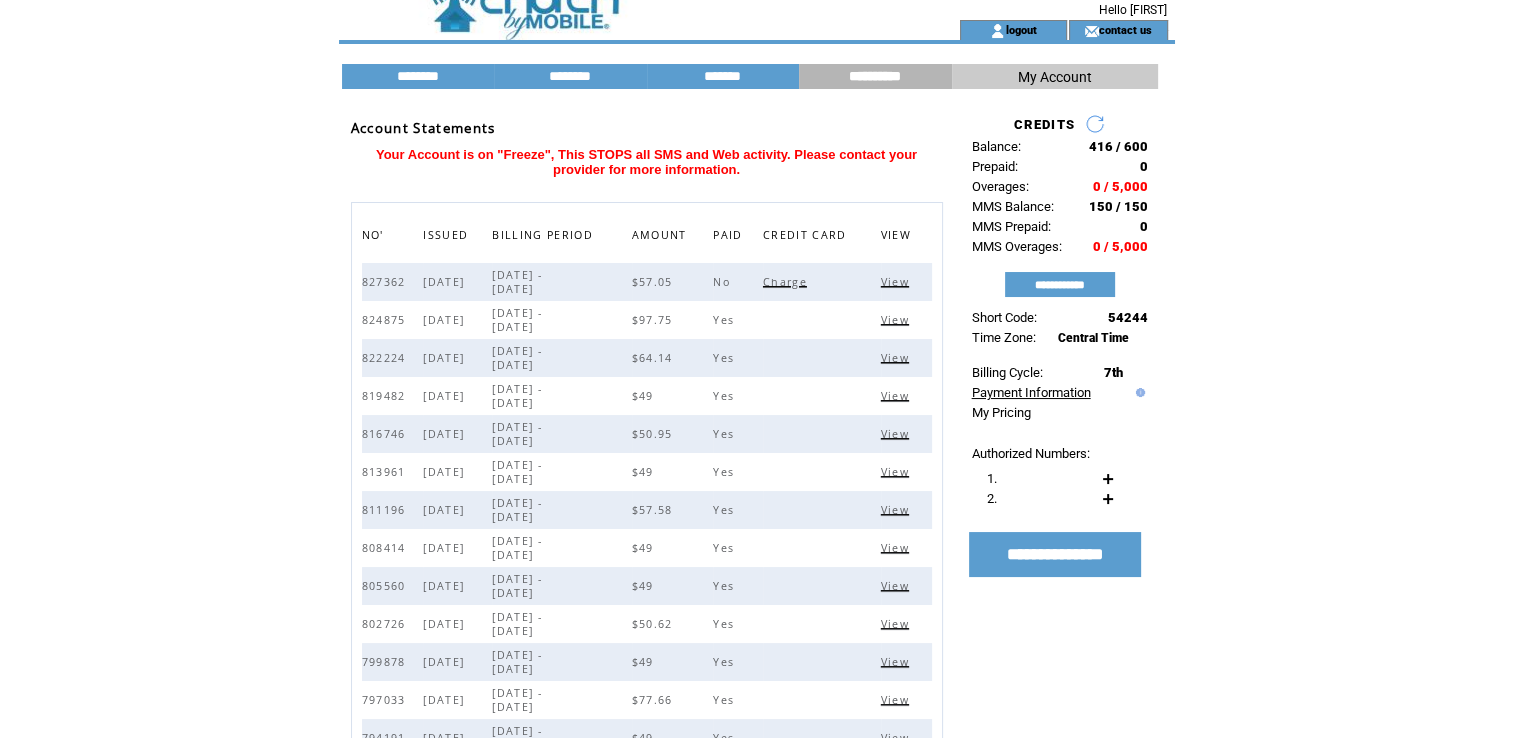 click on "Payment Information" at bounding box center [1031, 392] 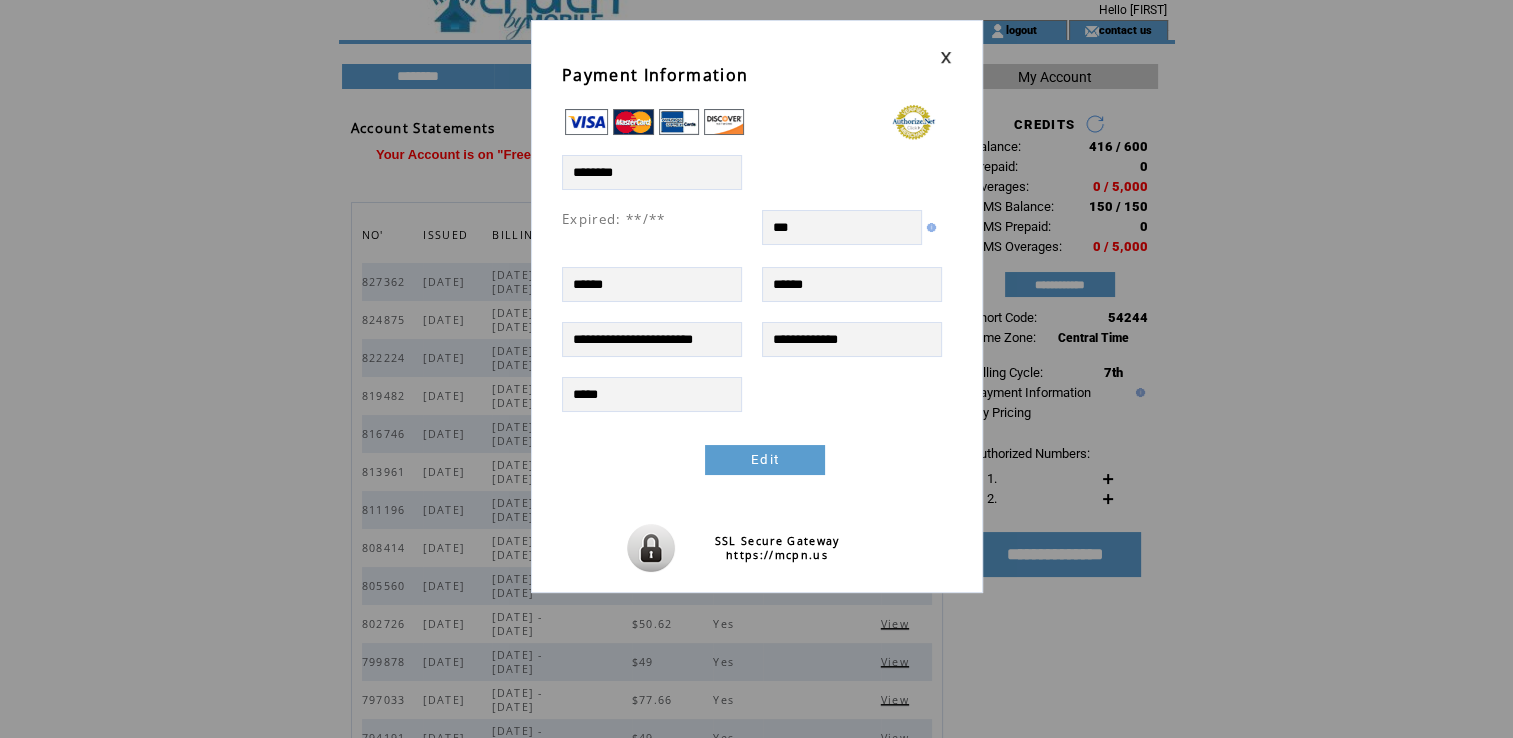scroll, scrollTop: 0, scrollLeft: 0, axis: both 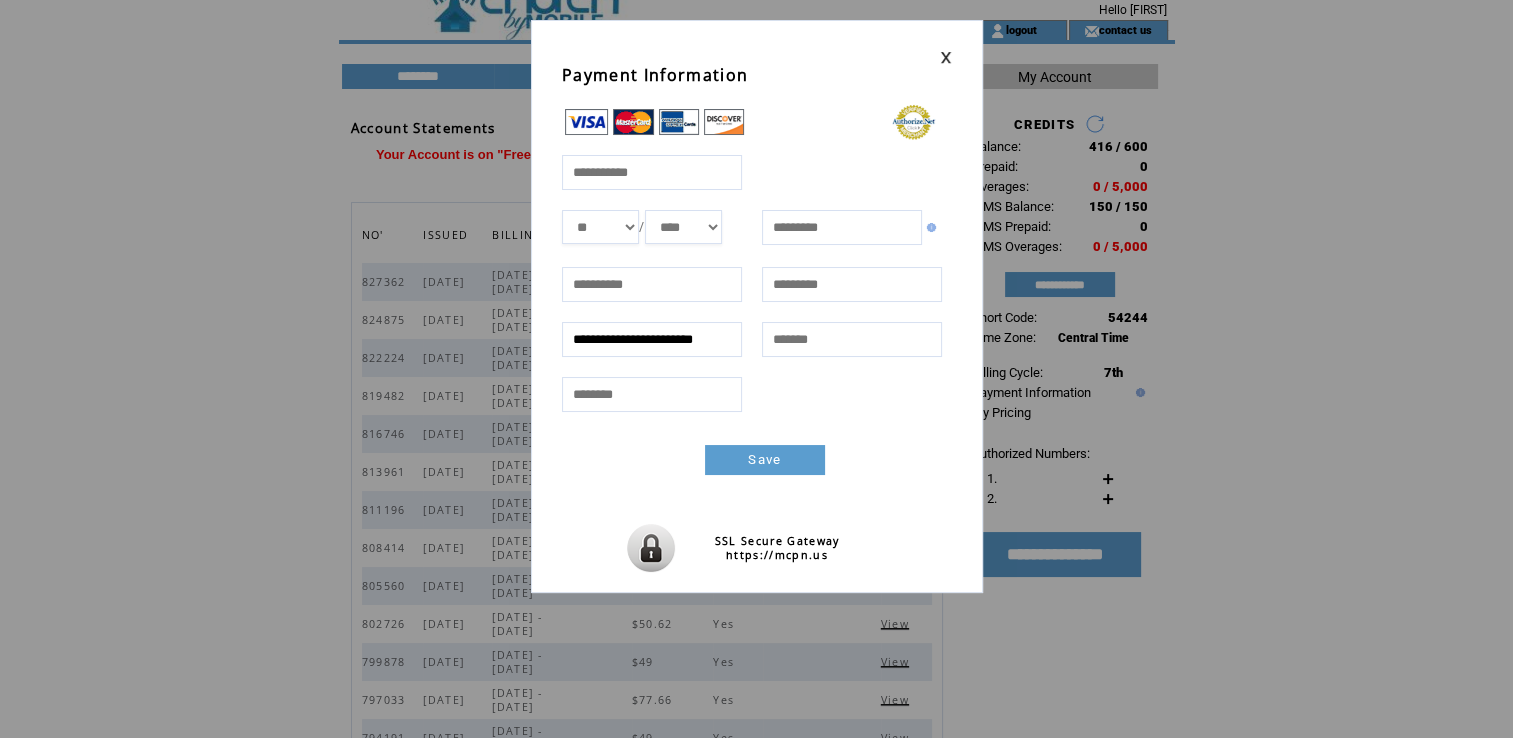 click at bounding box center [651, 172] 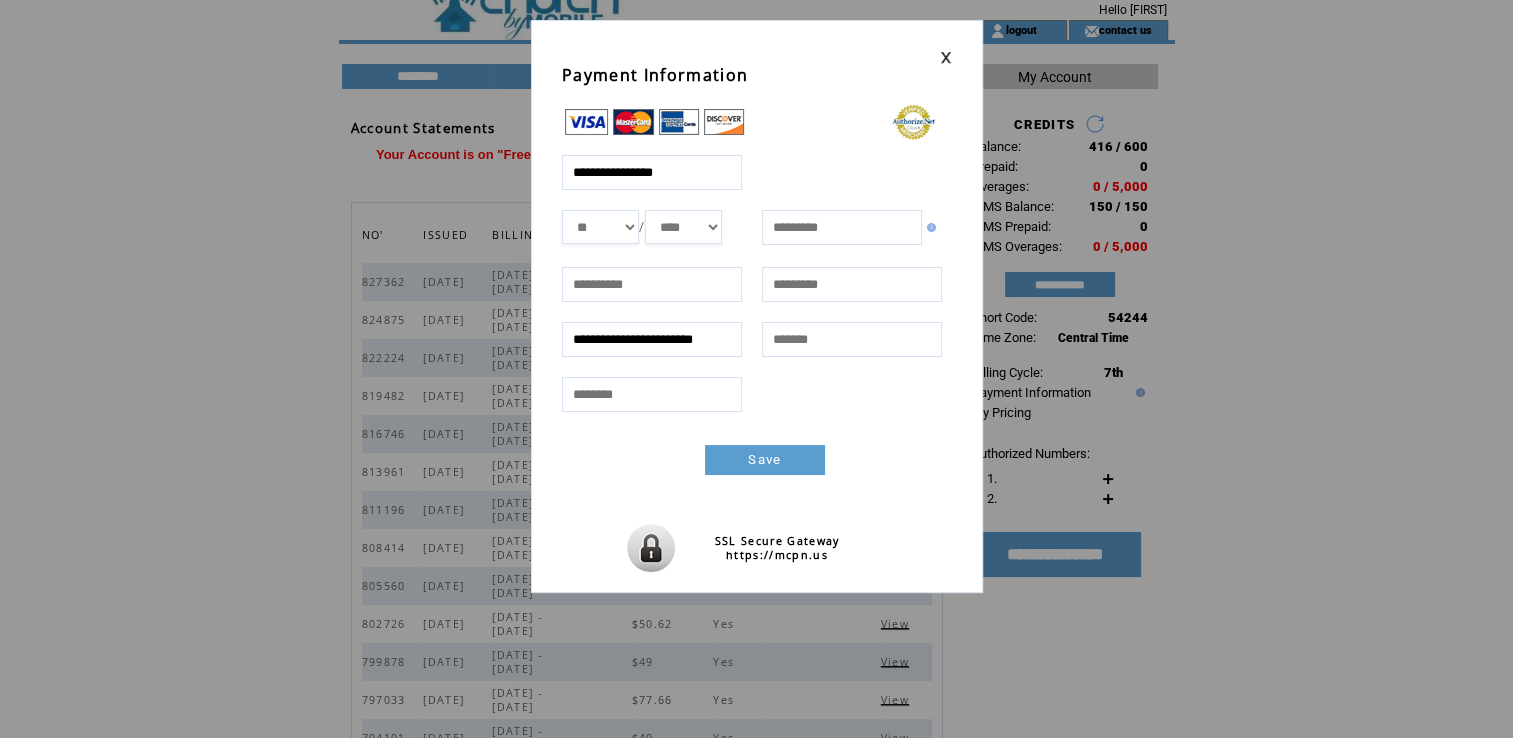 select on "****" 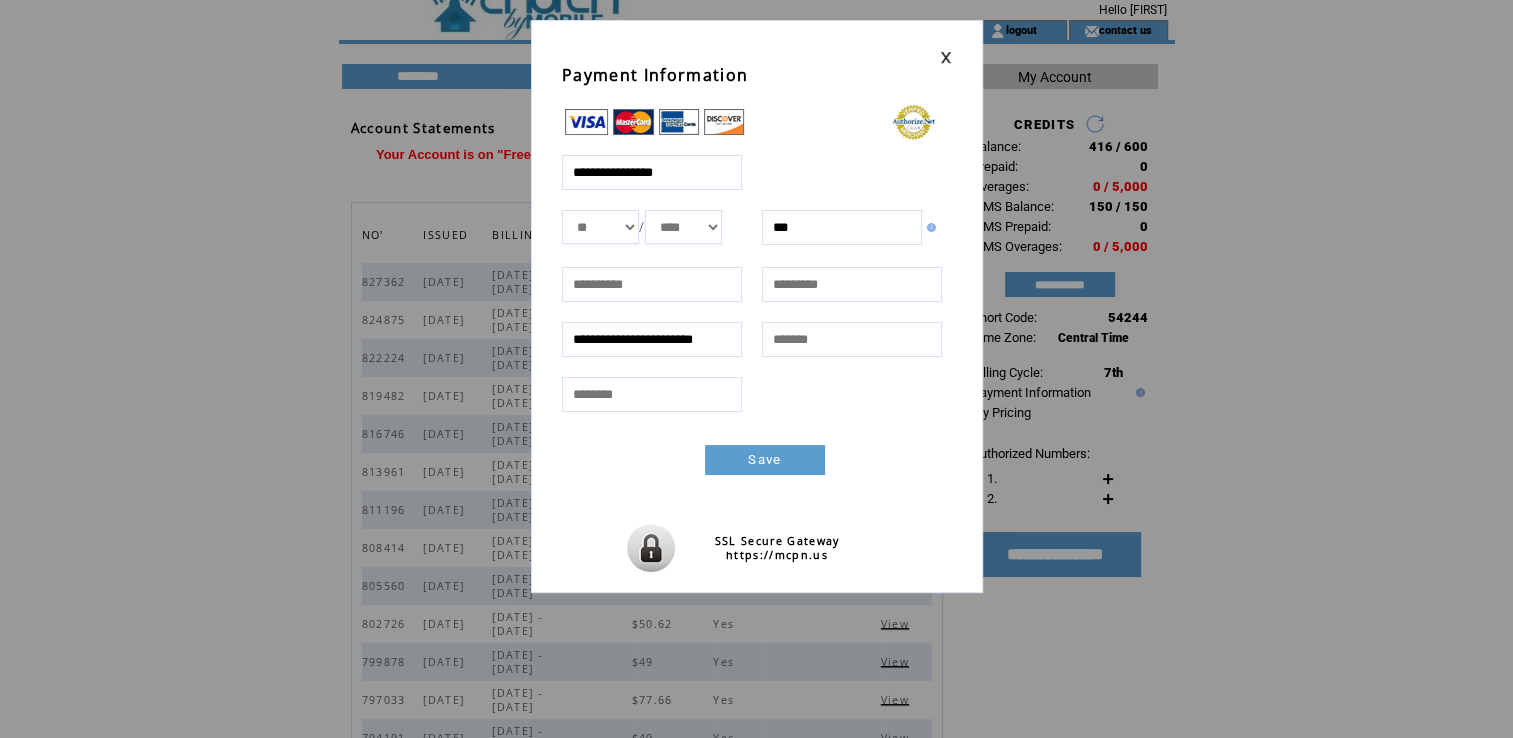 type on "***" 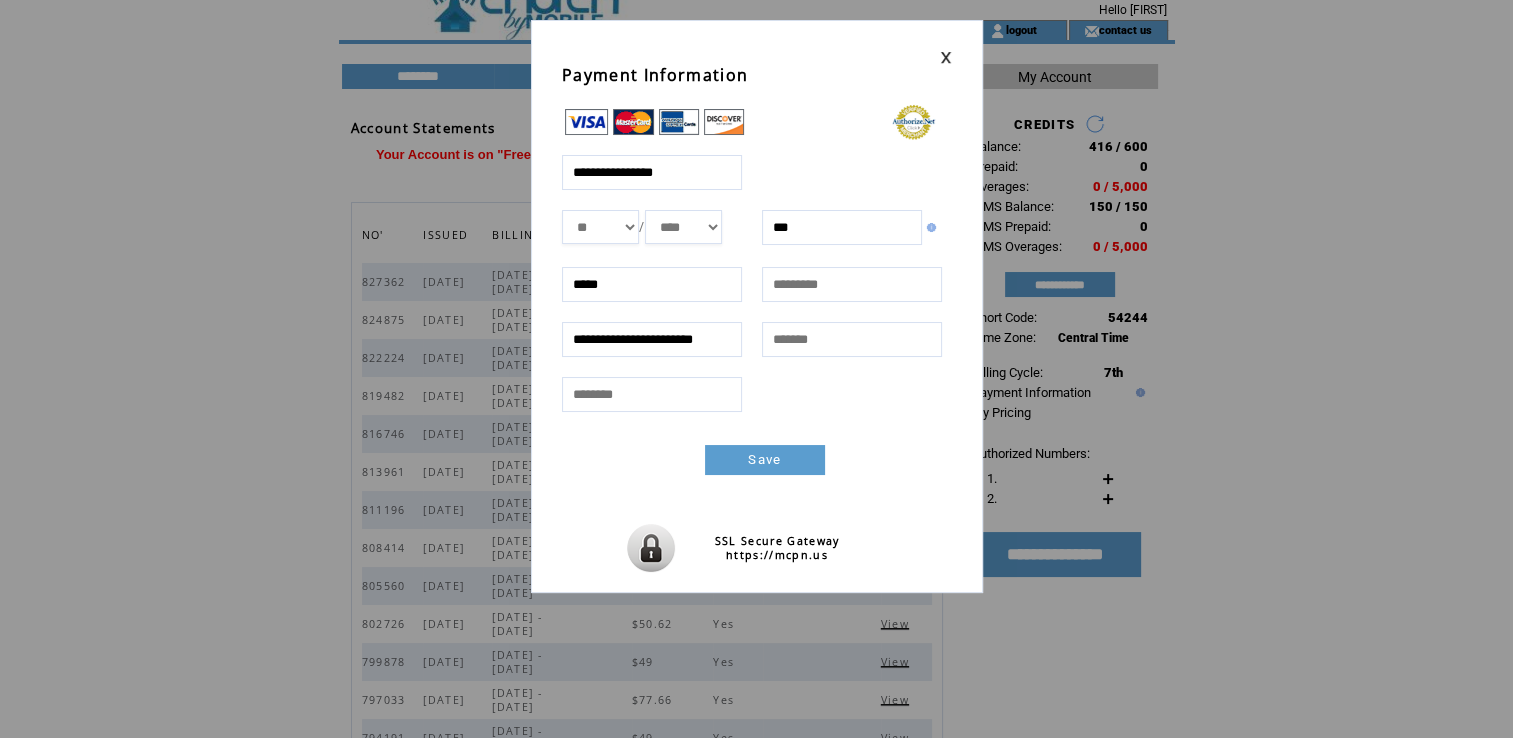 type on "*****" 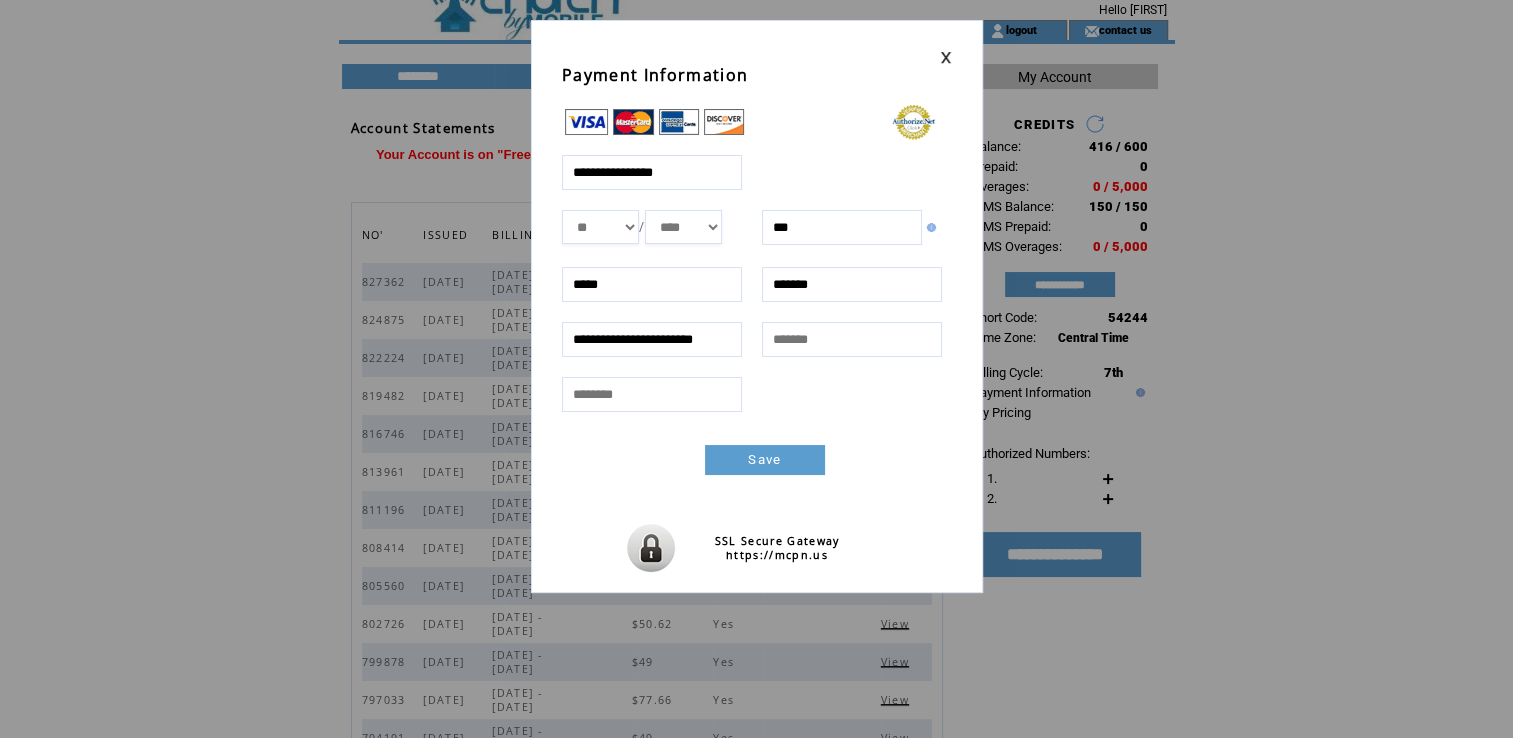 type on "*******" 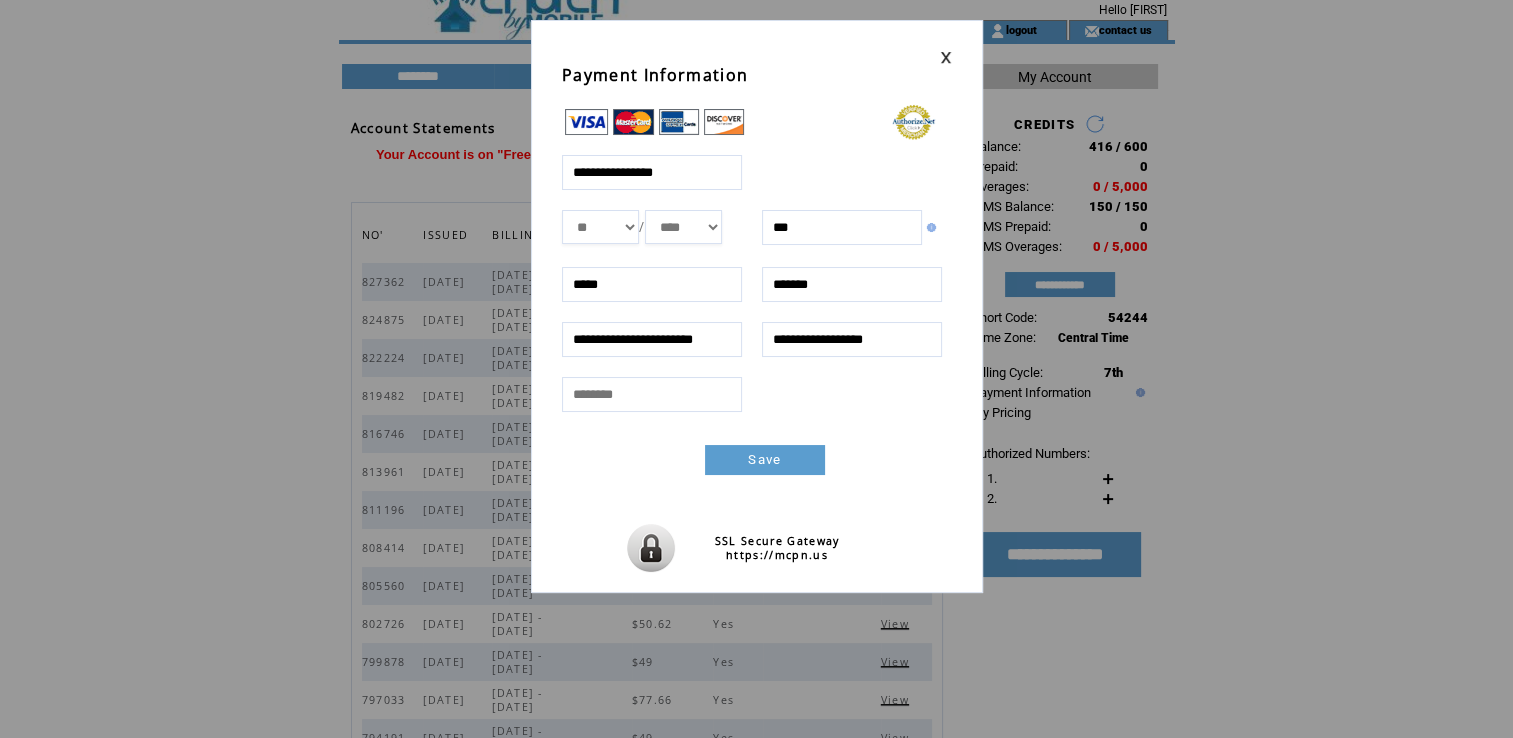 type on "**********" 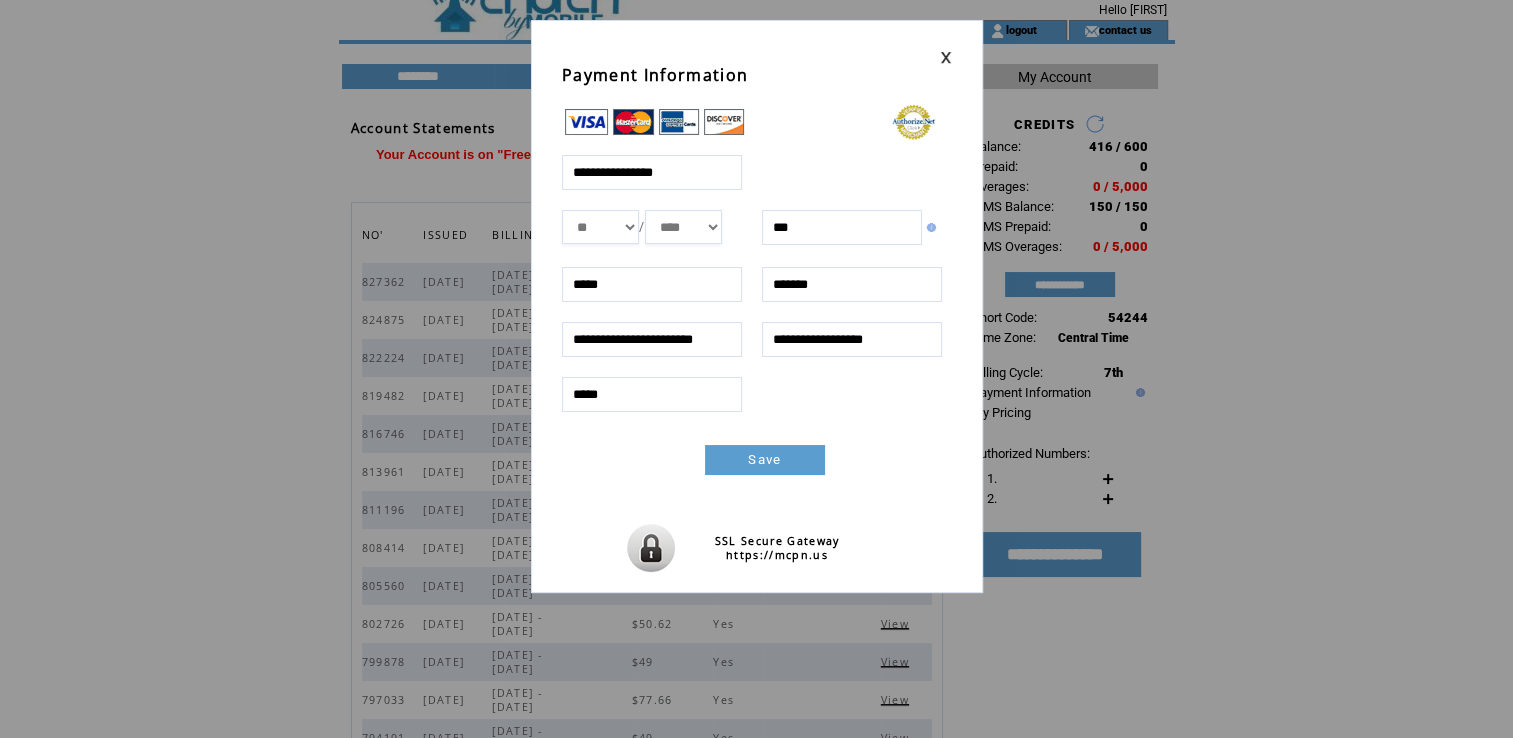 type on "*****" 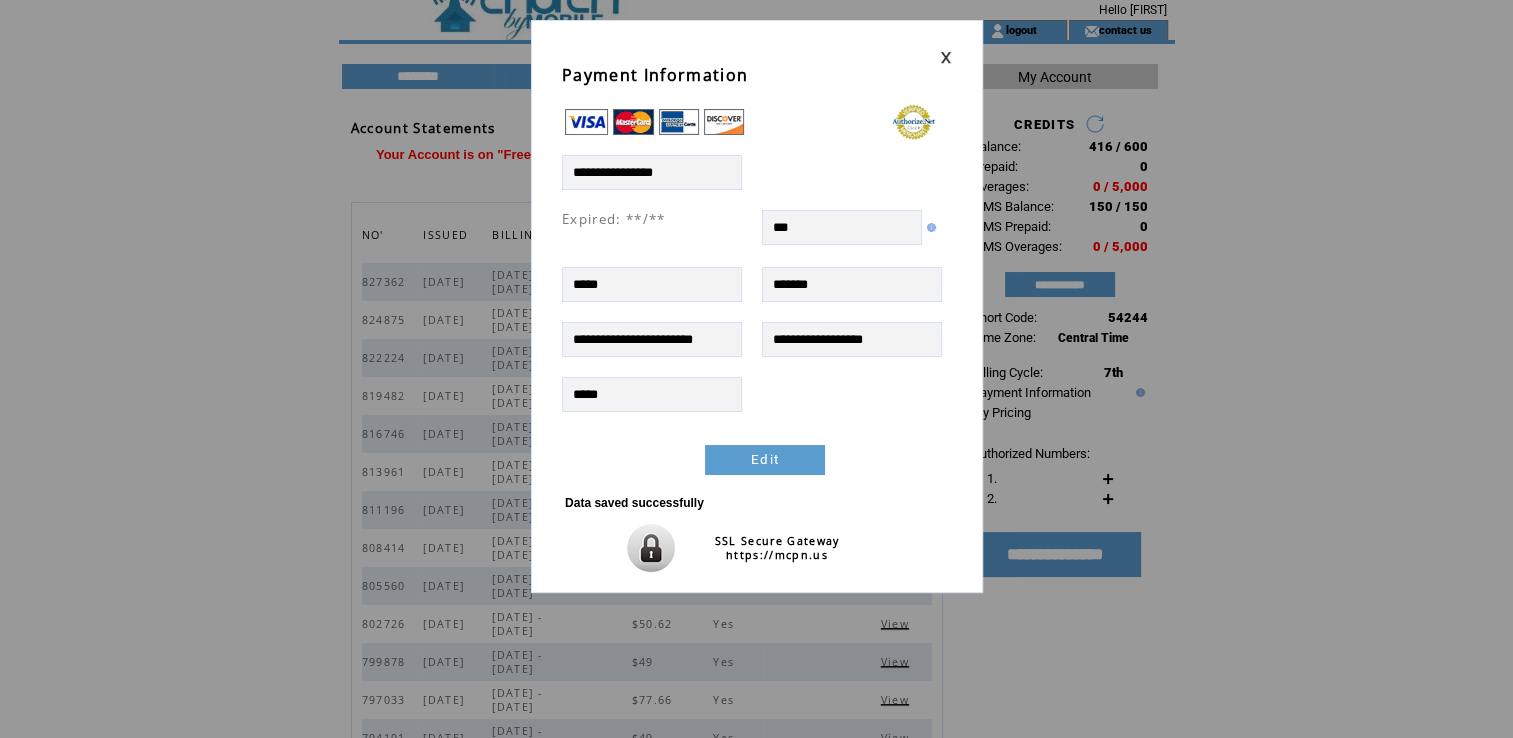 click at bounding box center [946, 57] 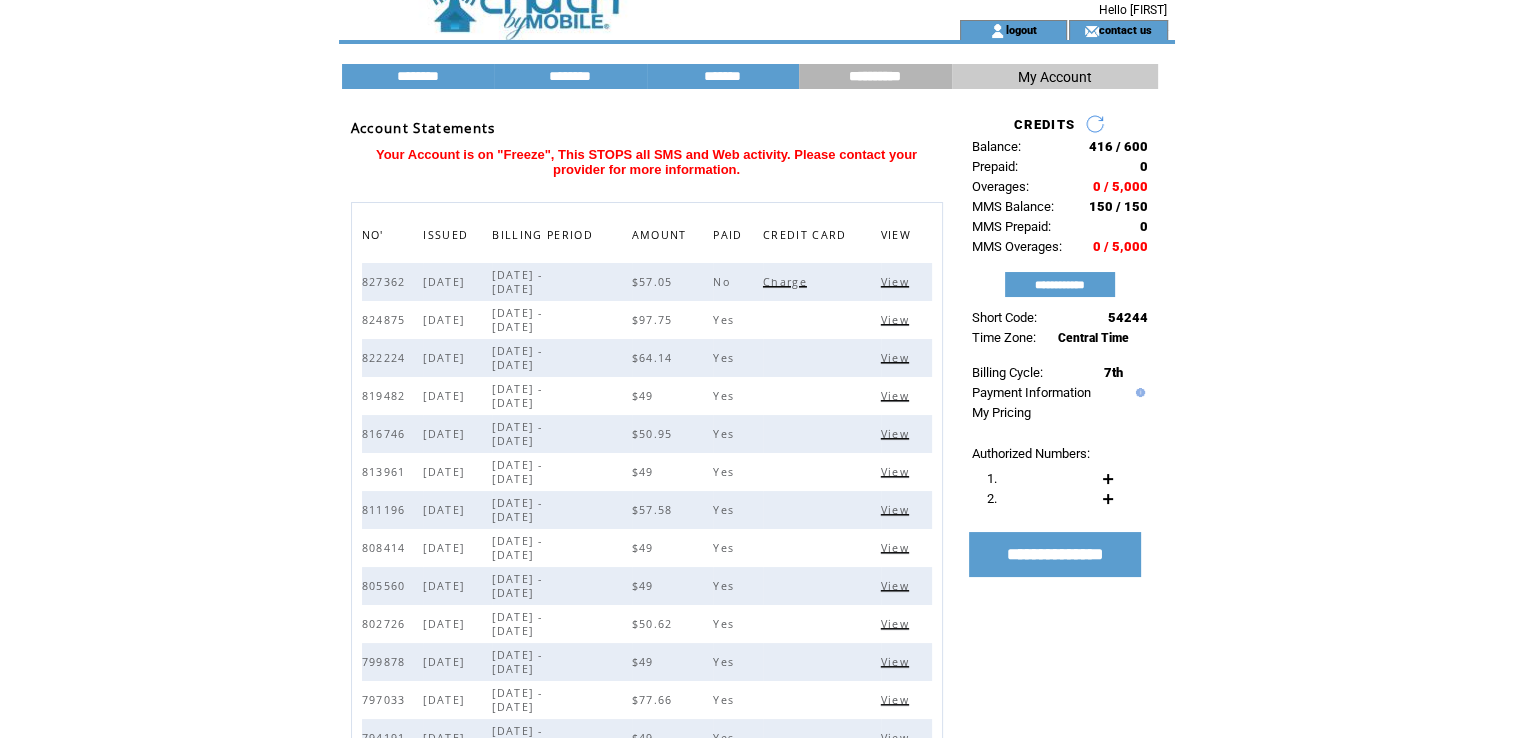scroll, scrollTop: 0, scrollLeft: 0, axis: both 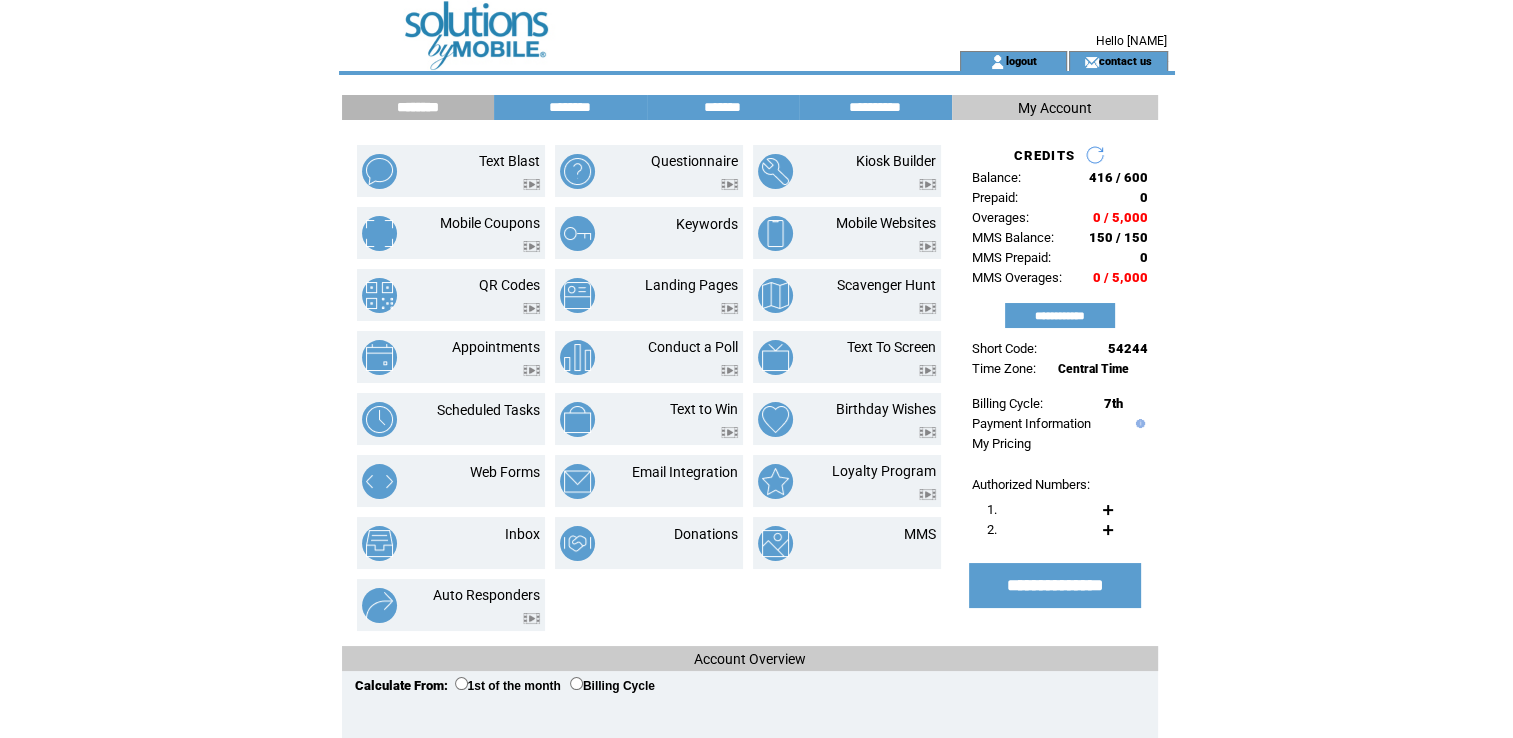 click on "My Account" at bounding box center [1055, 108] 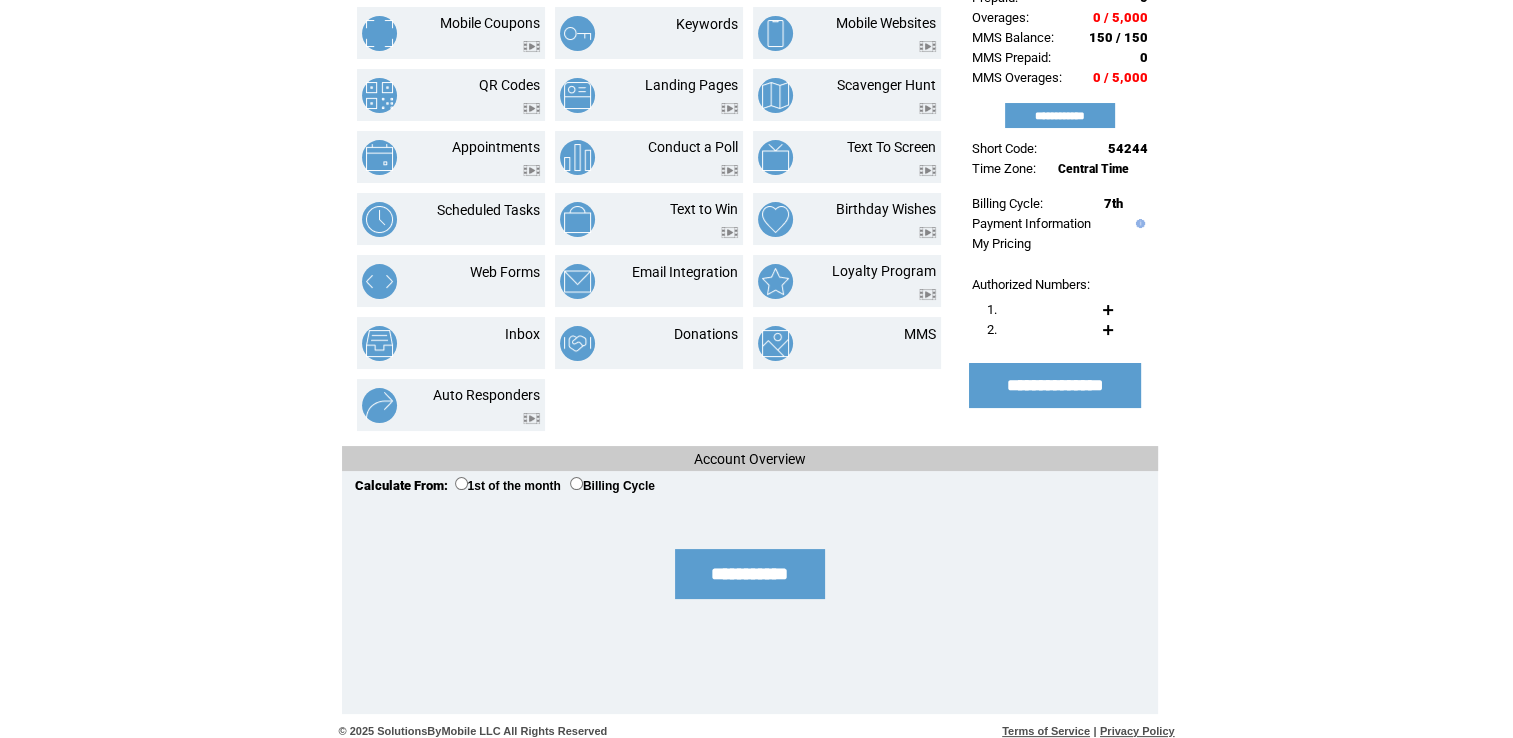scroll, scrollTop: 0, scrollLeft: 0, axis: both 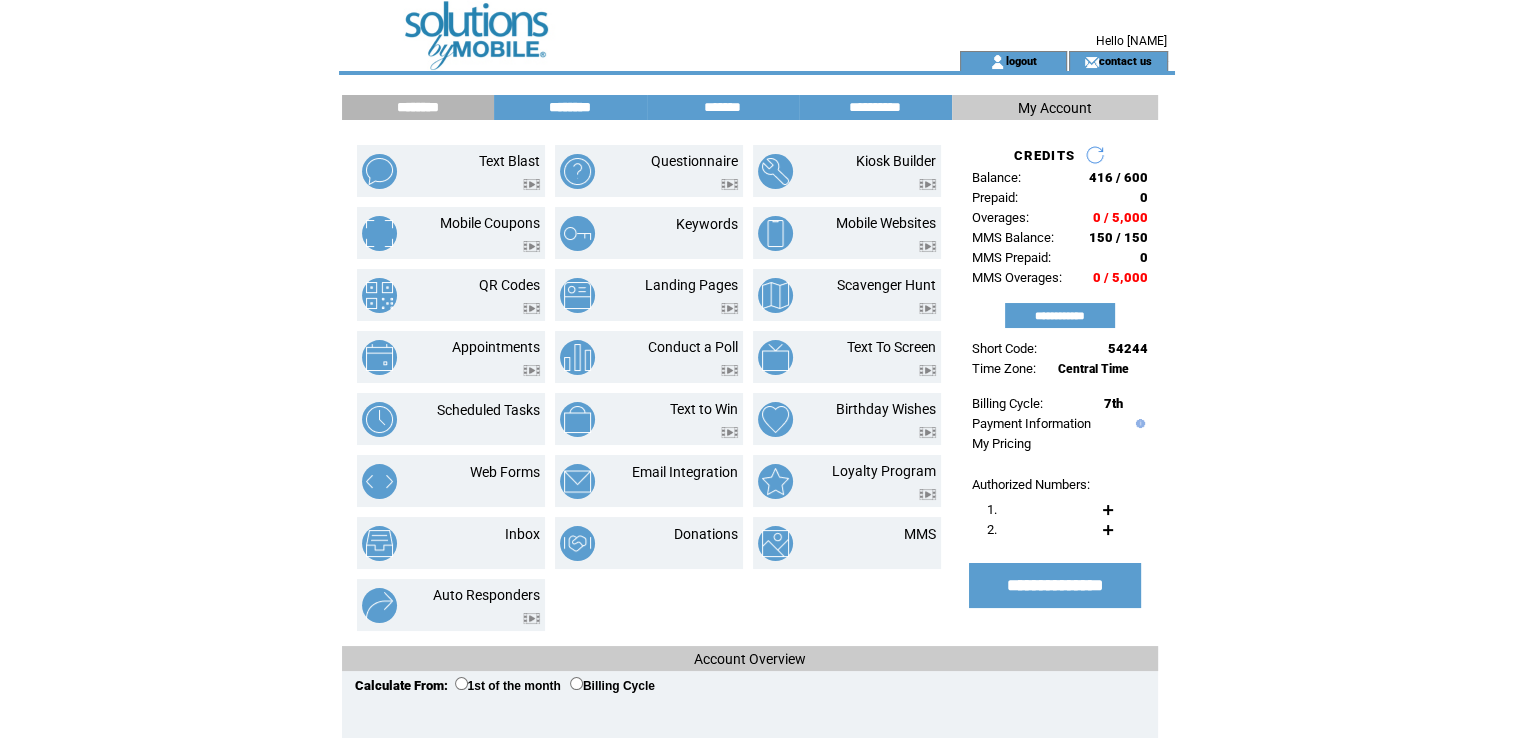 click on "********" at bounding box center [570, 107] 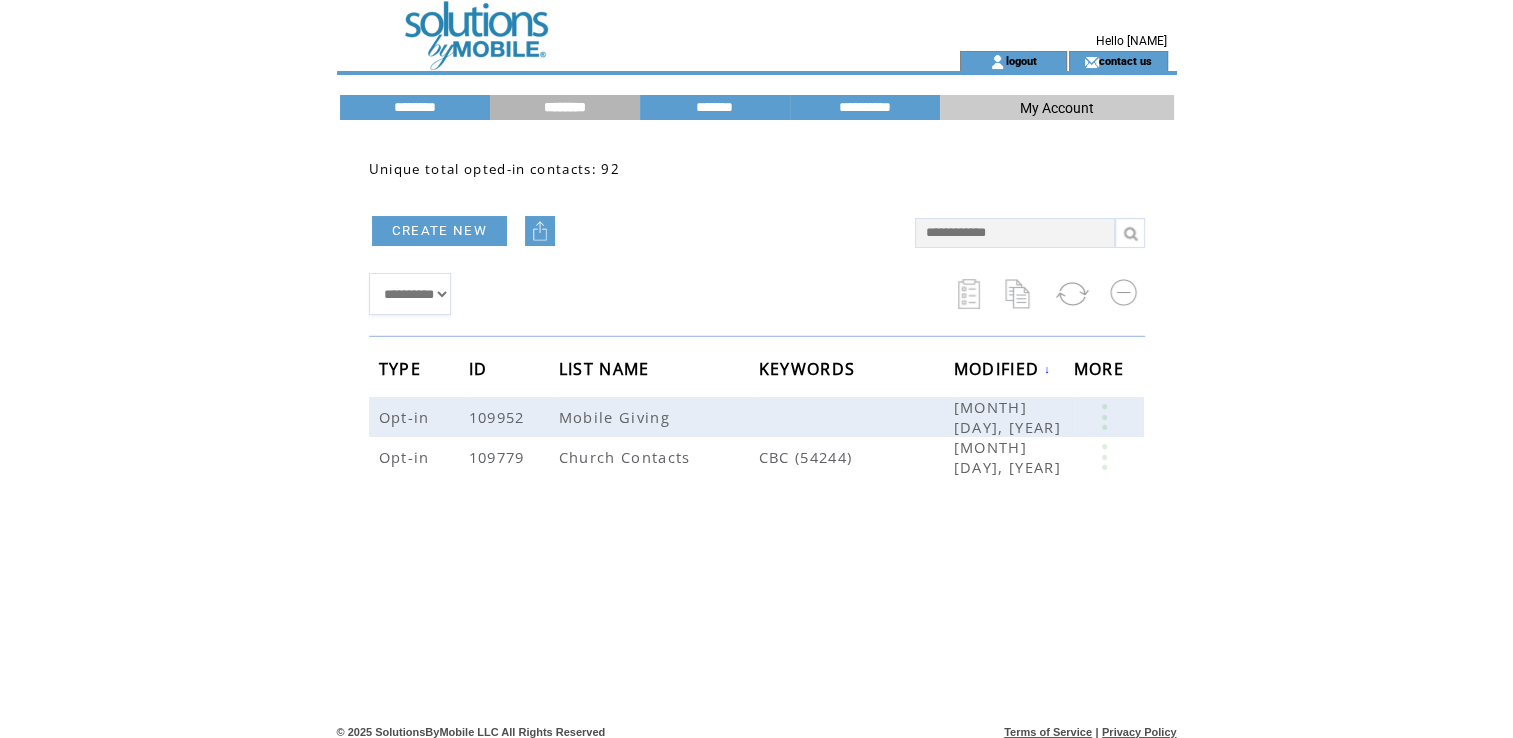 click at bounding box center [757, 125] 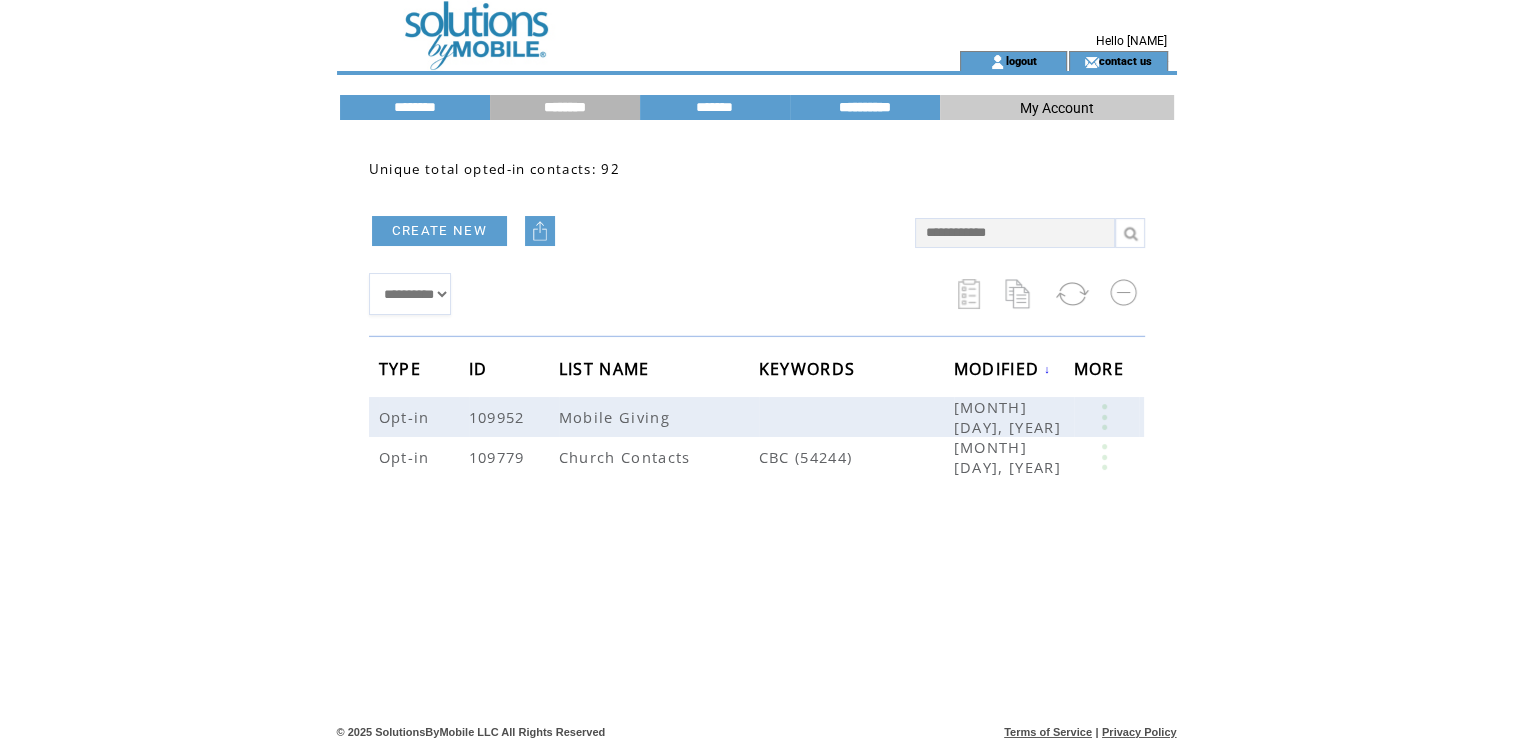 click on "**********" at bounding box center [865, 107] 